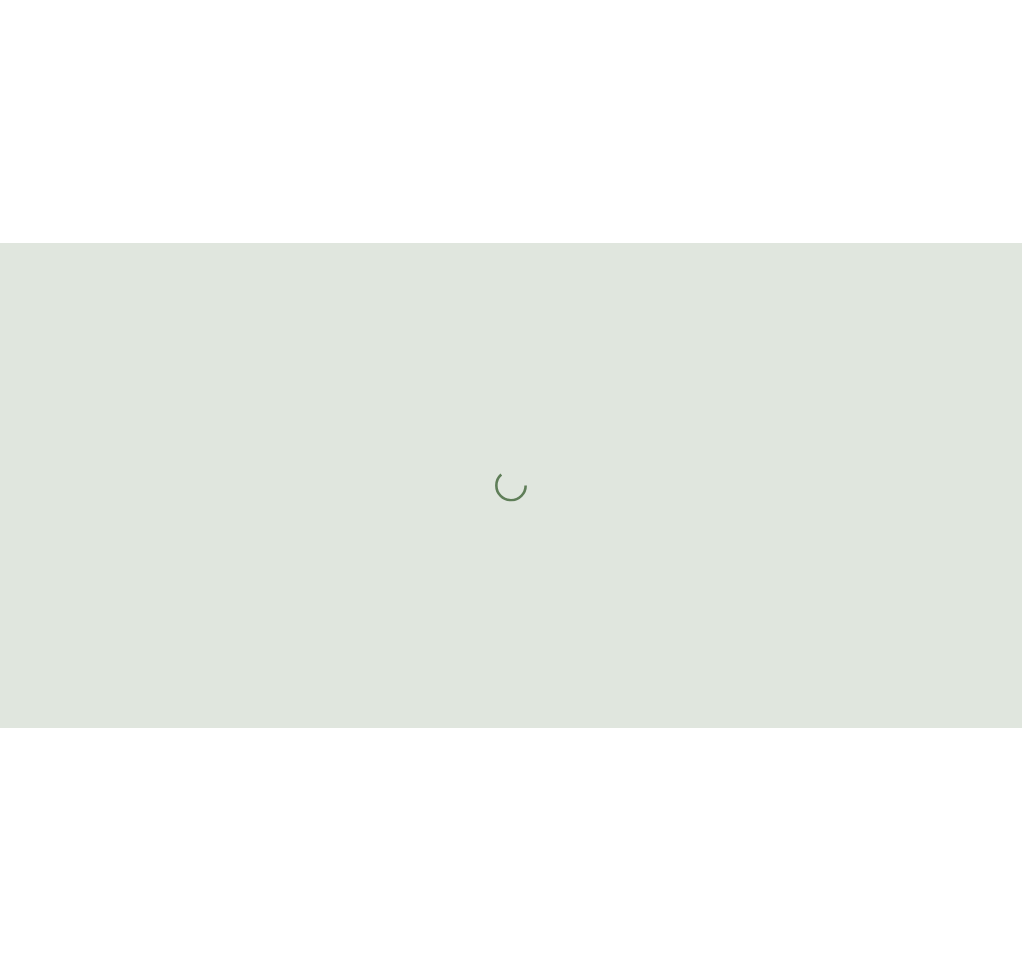 scroll, scrollTop: 0, scrollLeft: 0, axis: both 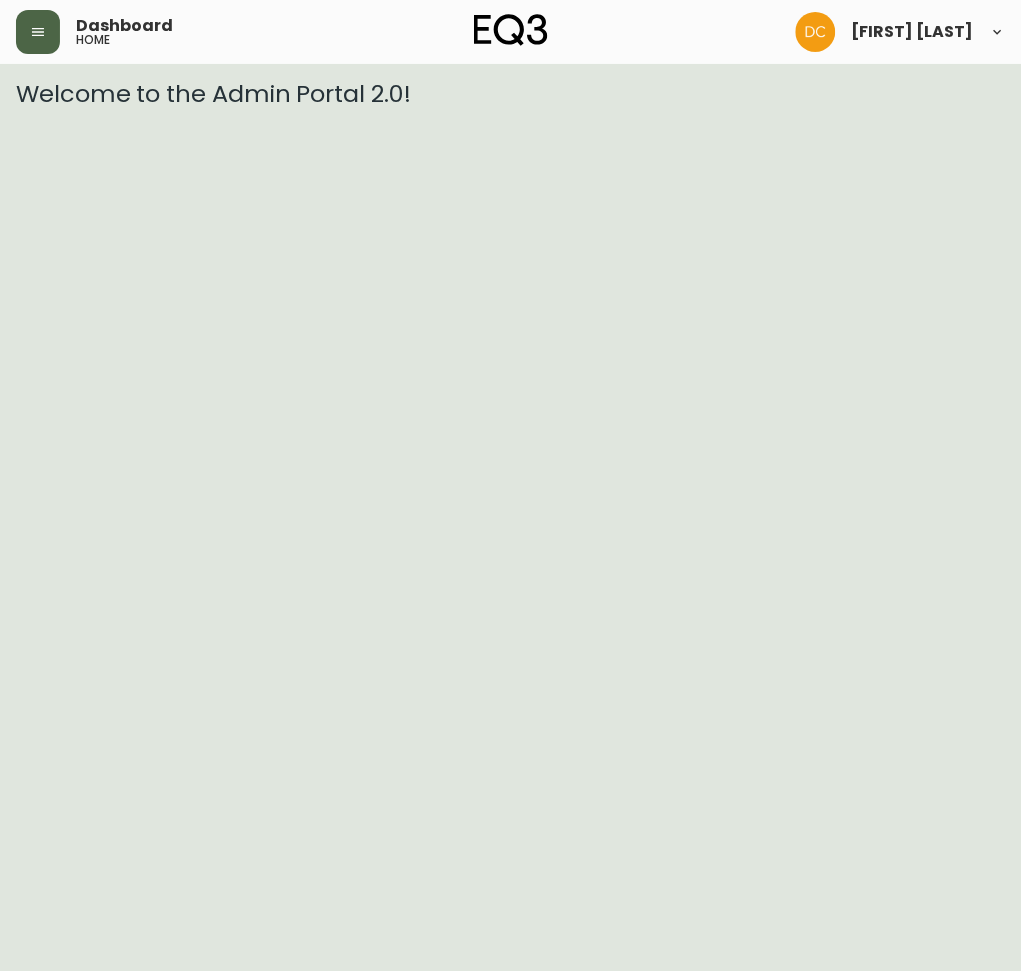 click 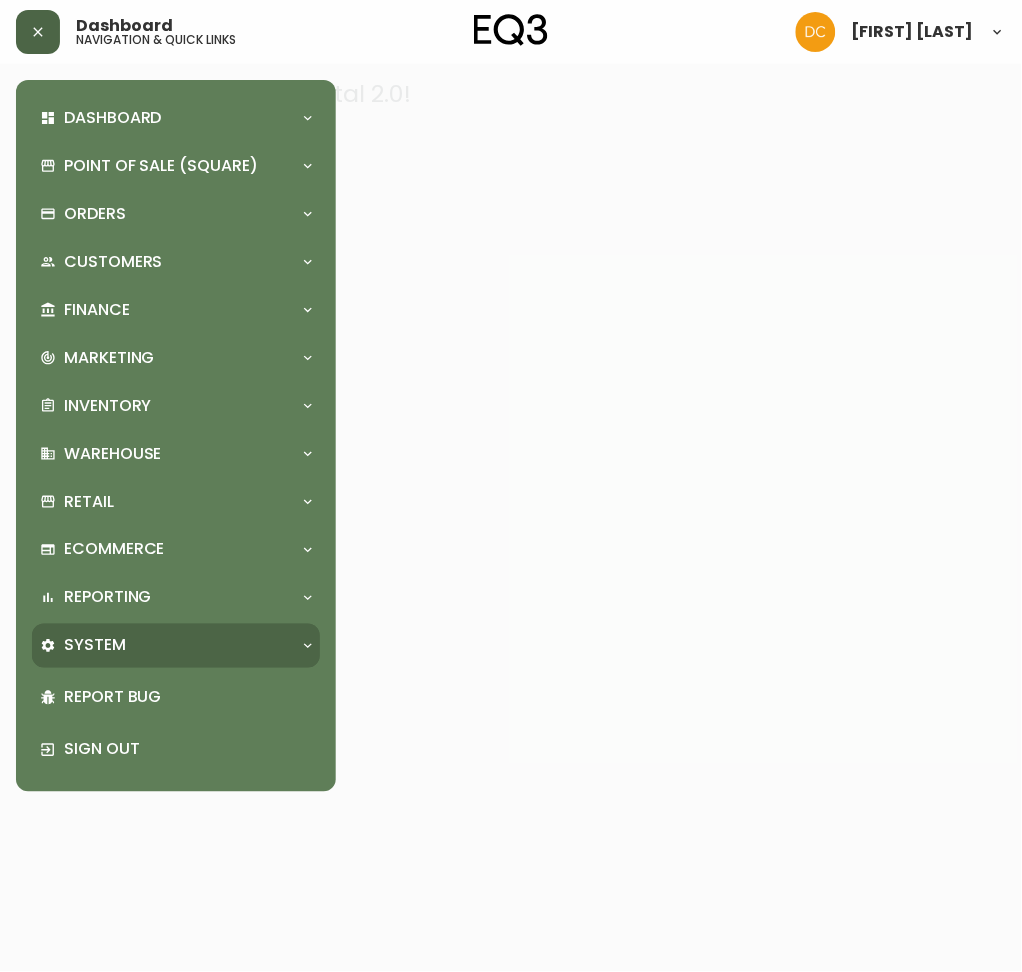 click on "System" at bounding box center (176, 646) 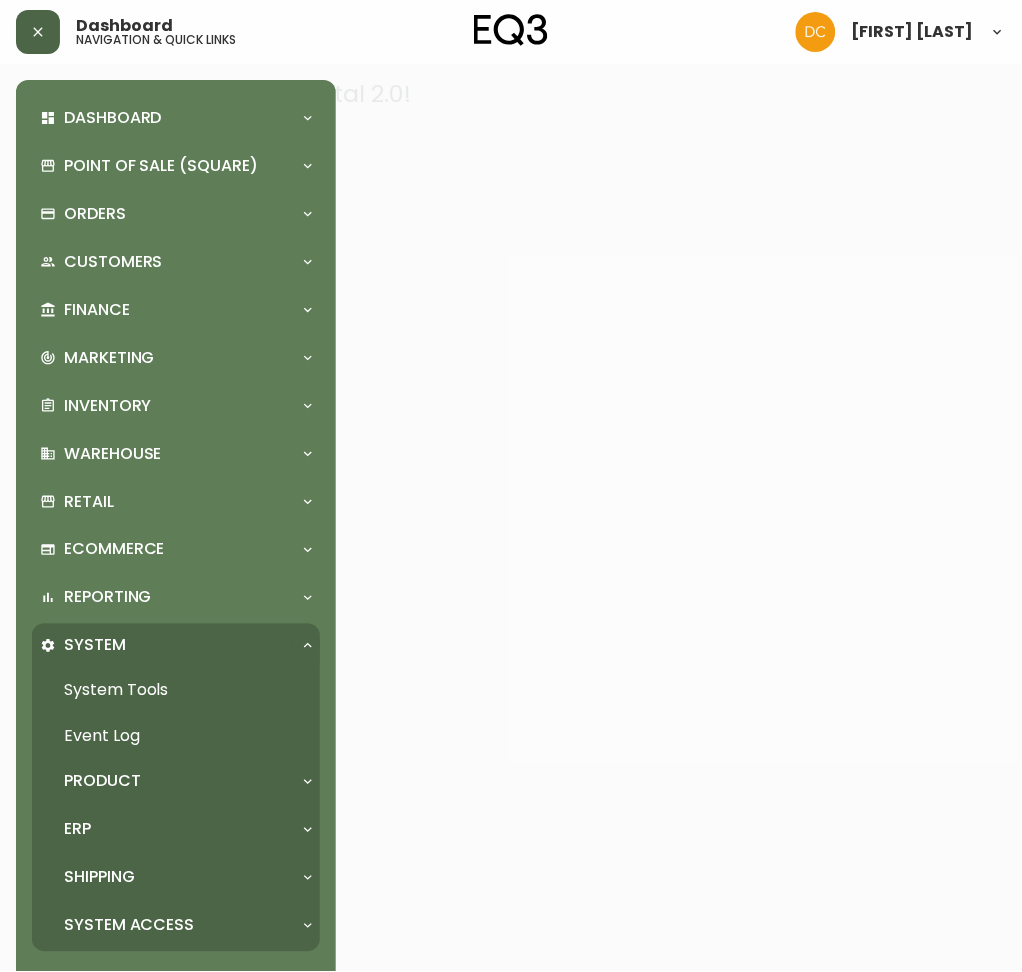 scroll, scrollTop: 119, scrollLeft: 0, axis: vertical 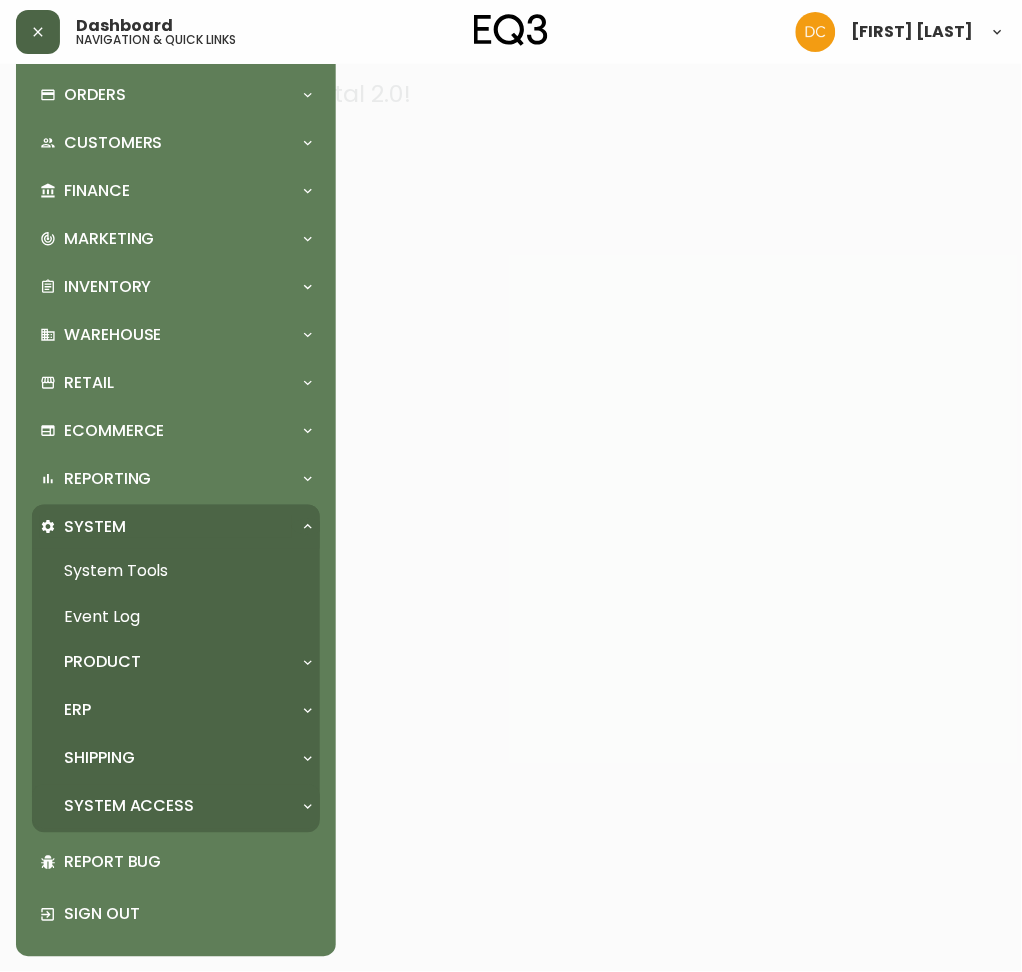 click on "System Access" at bounding box center (176, 807) 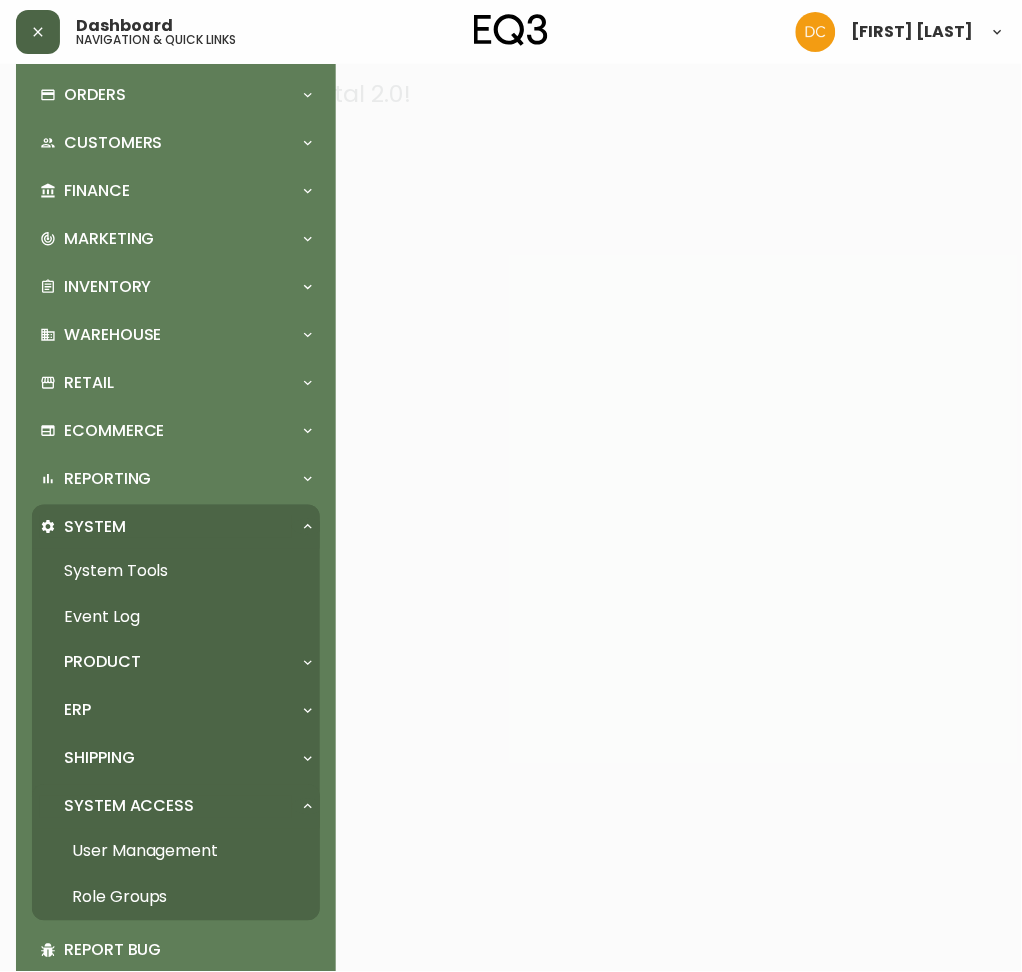 click on "User Management" at bounding box center (176, 852) 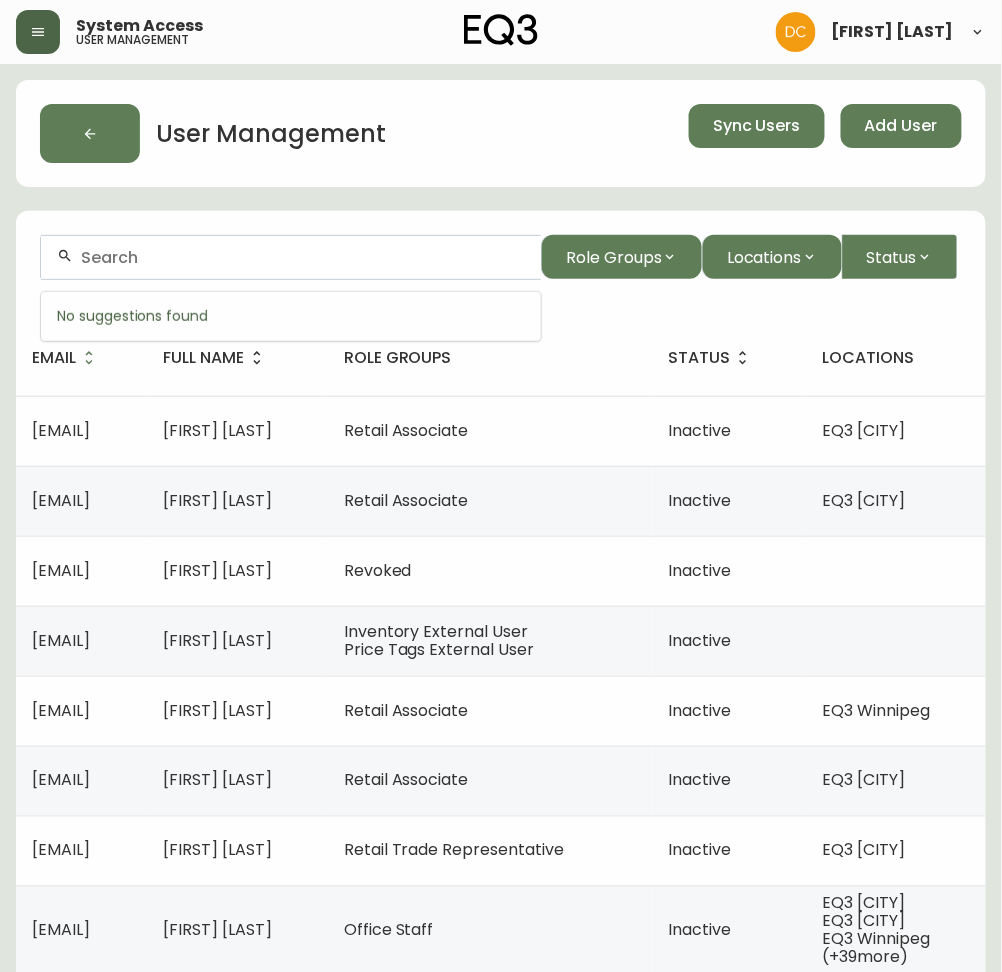 click at bounding box center [303, 257] 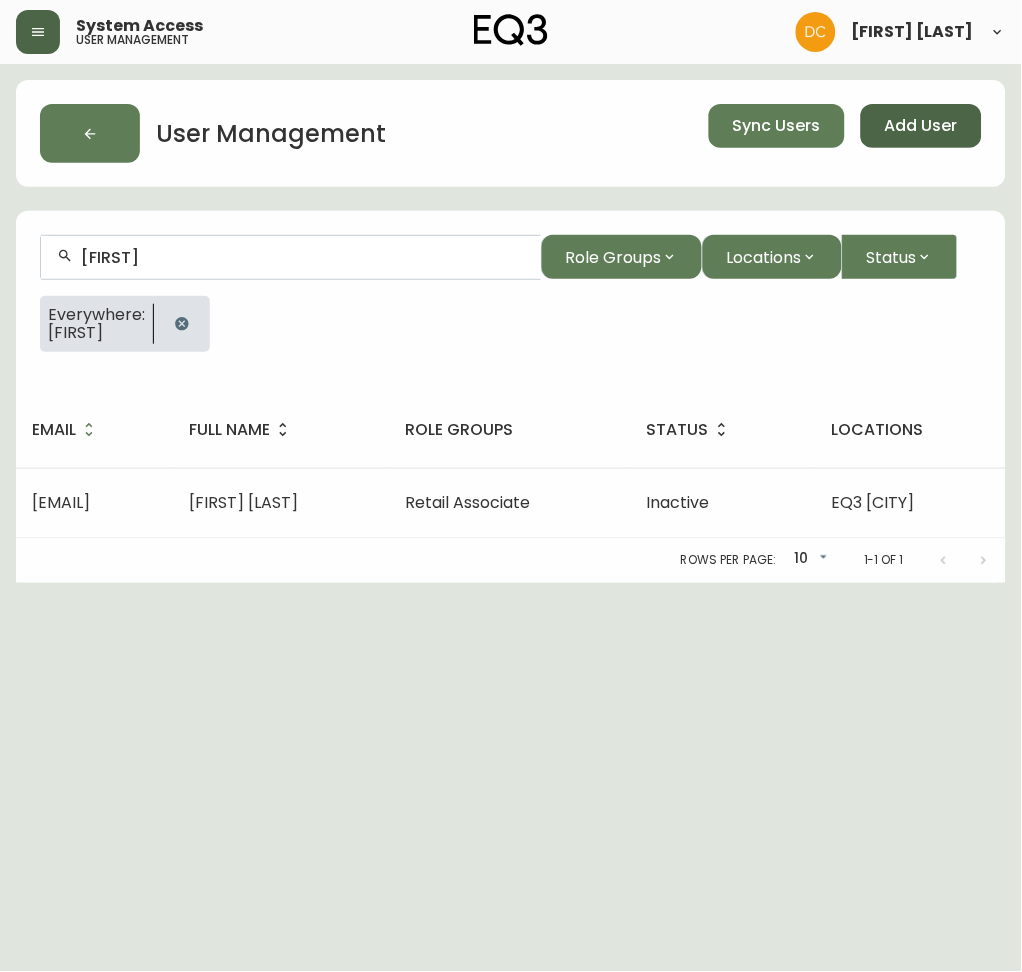 type on "[FIRST]" 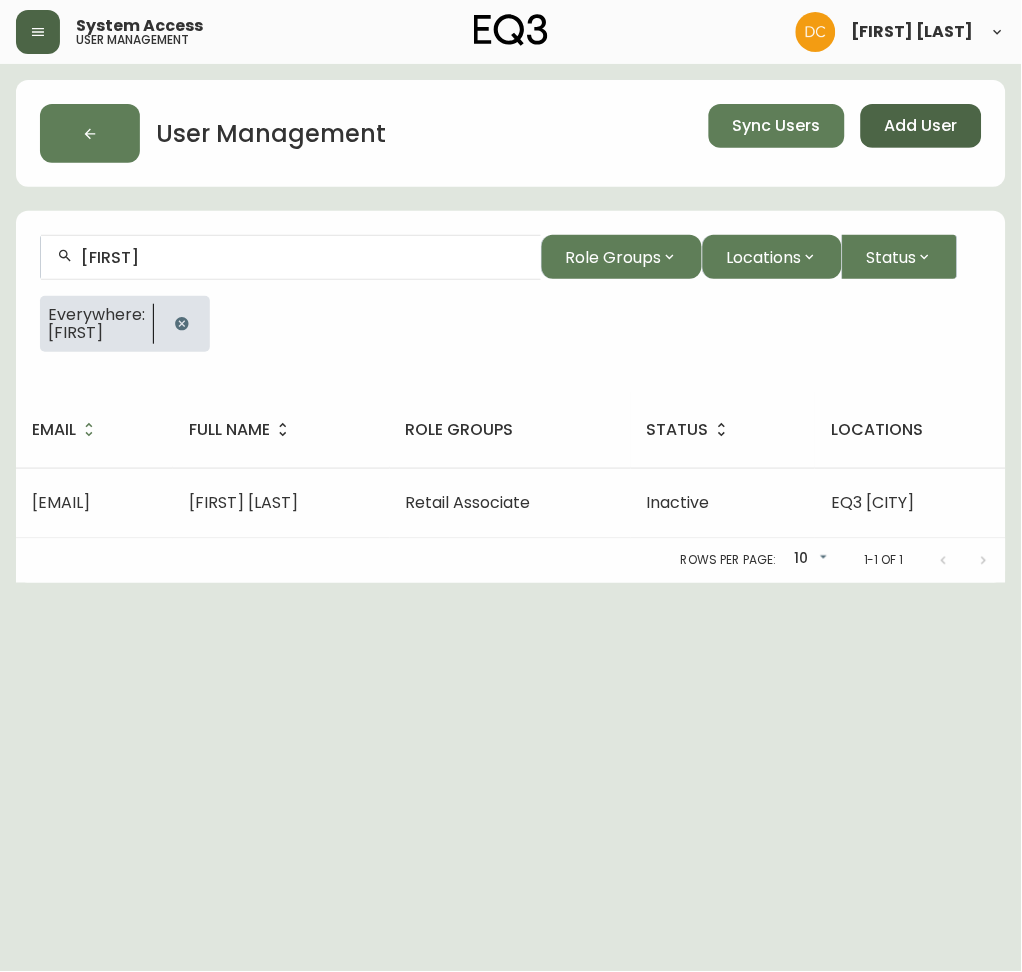 click on "Add User" at bounding box center [921, 126] 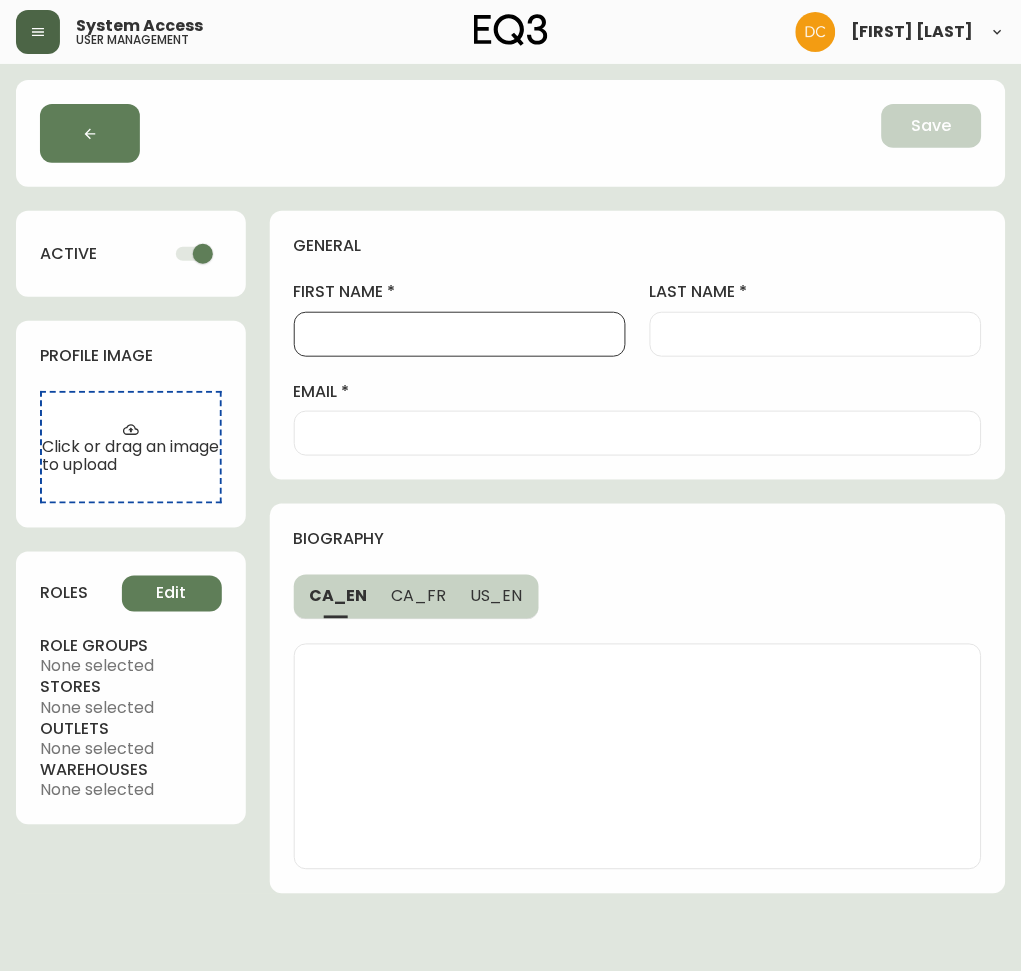 paste on "[FIRST]" 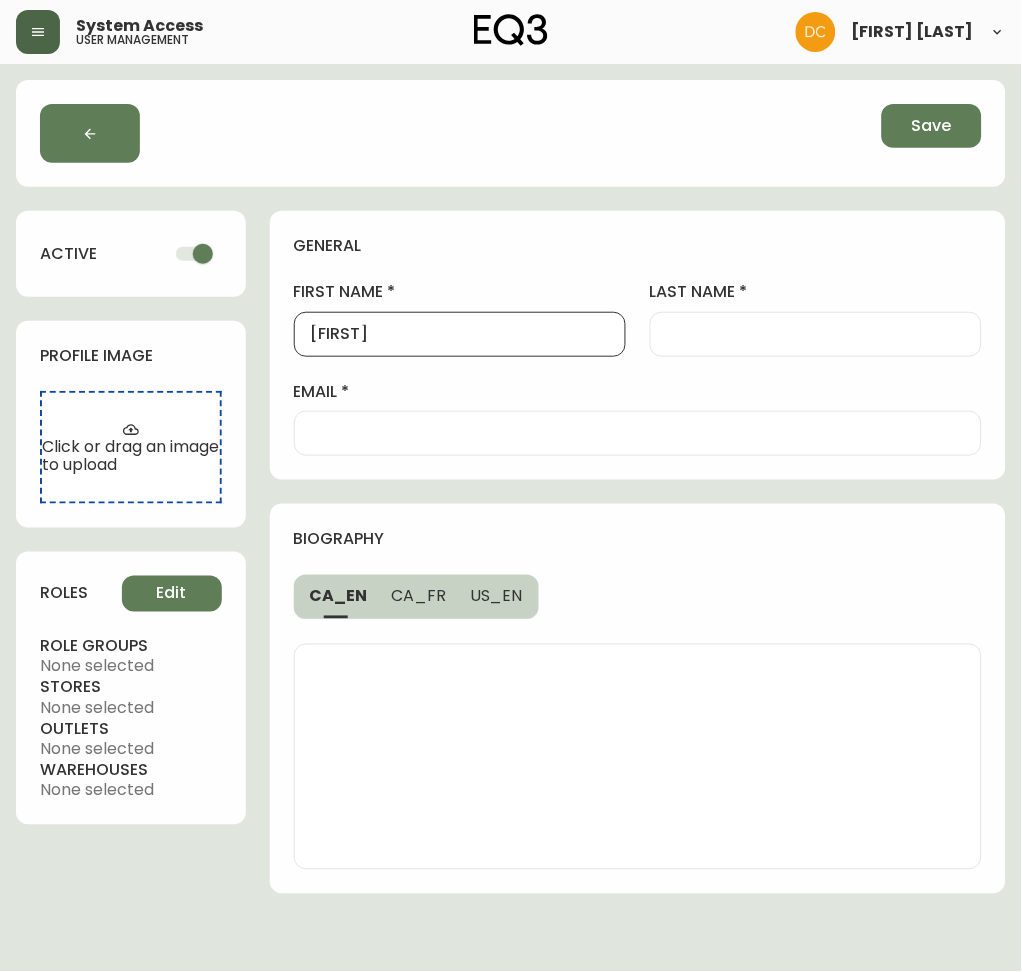 type on "[FIRST]" 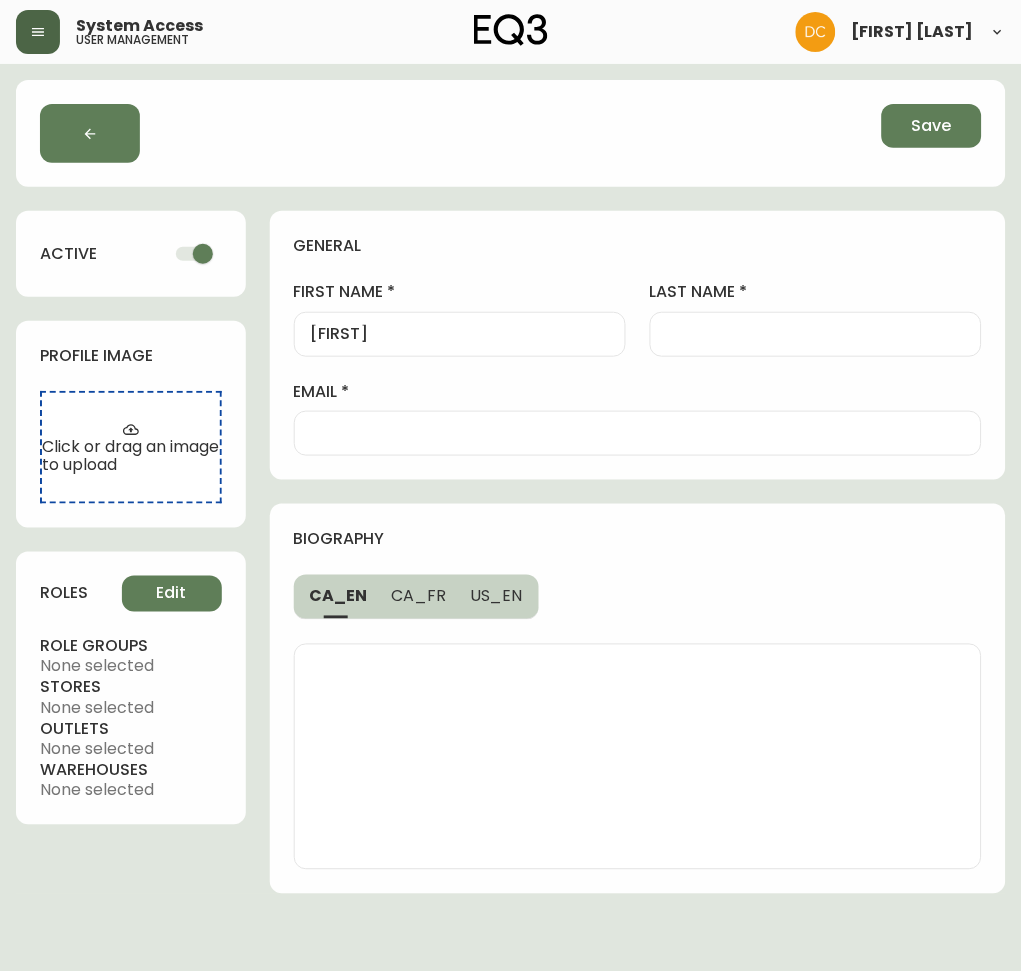click at bounding box center (816, 334) 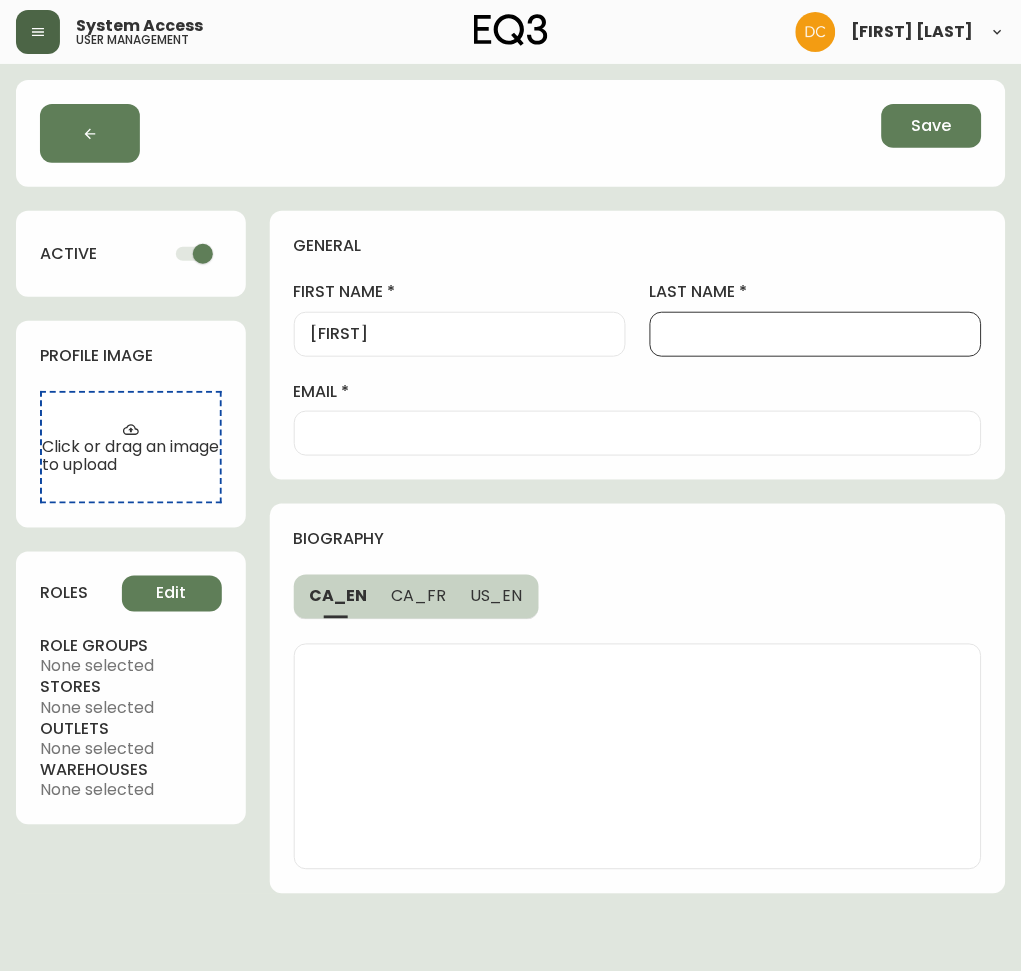 paste on "[LAST]" 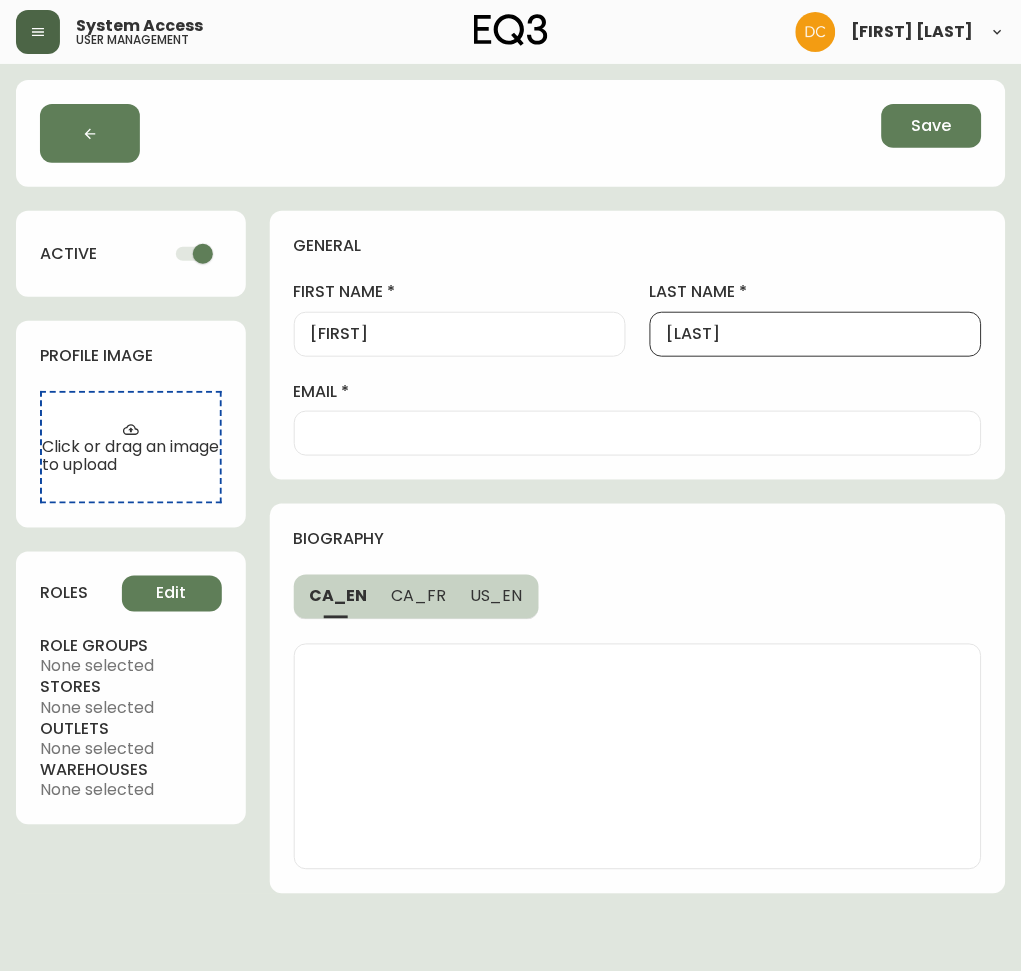 type on "[LAST]" 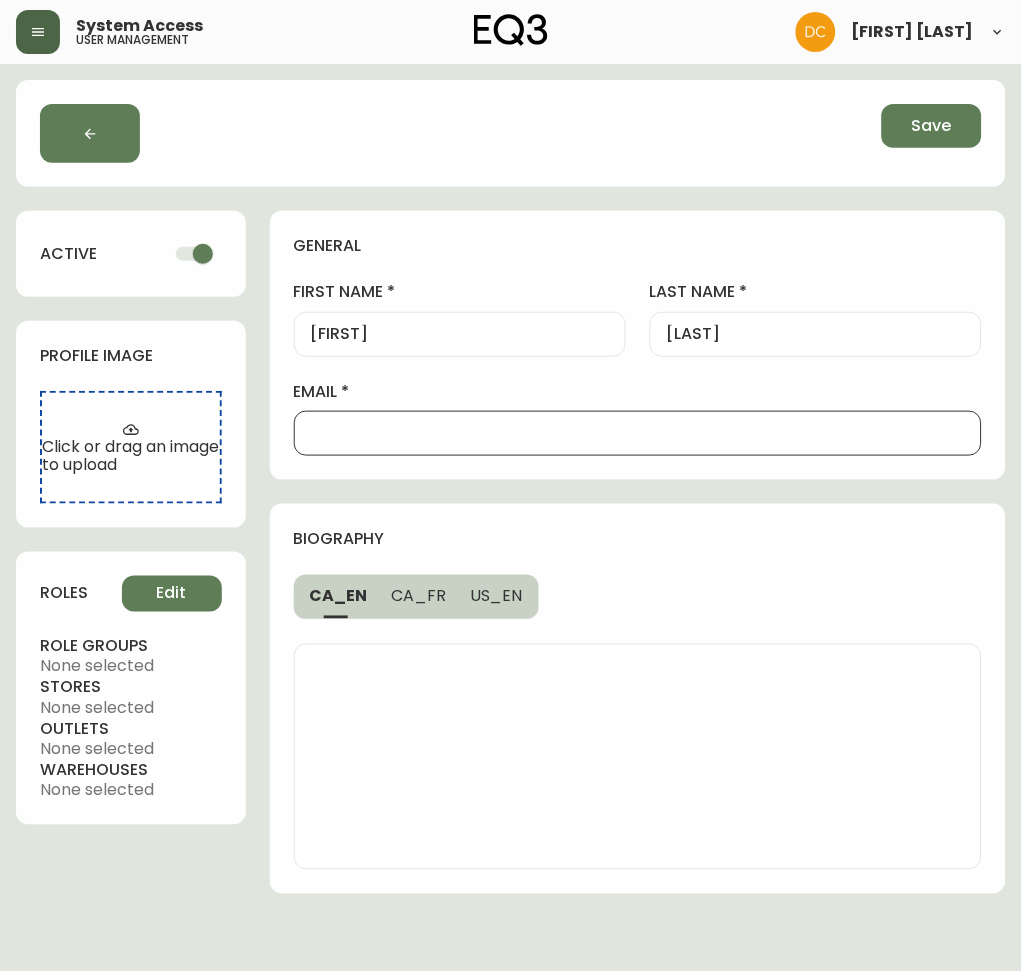 click on "email" at bounding box center [638, 433] 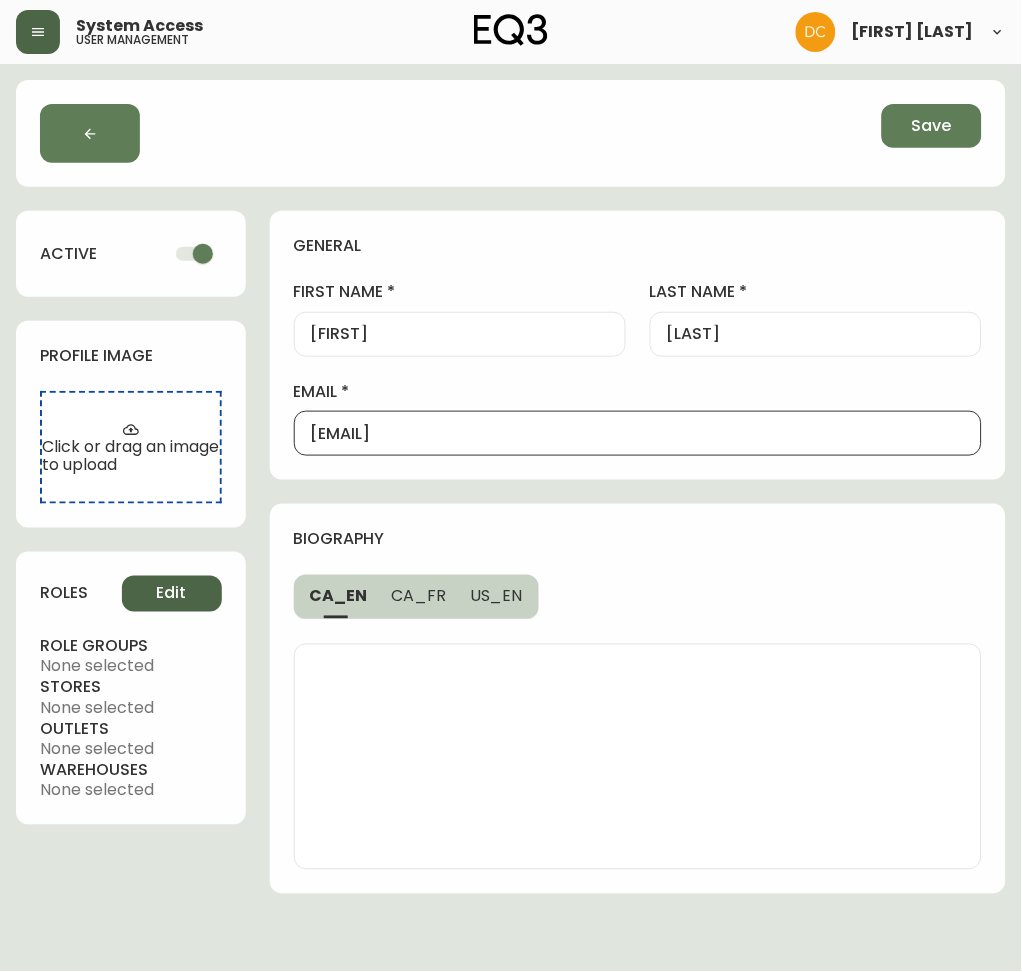 type on "[EMAIL]" 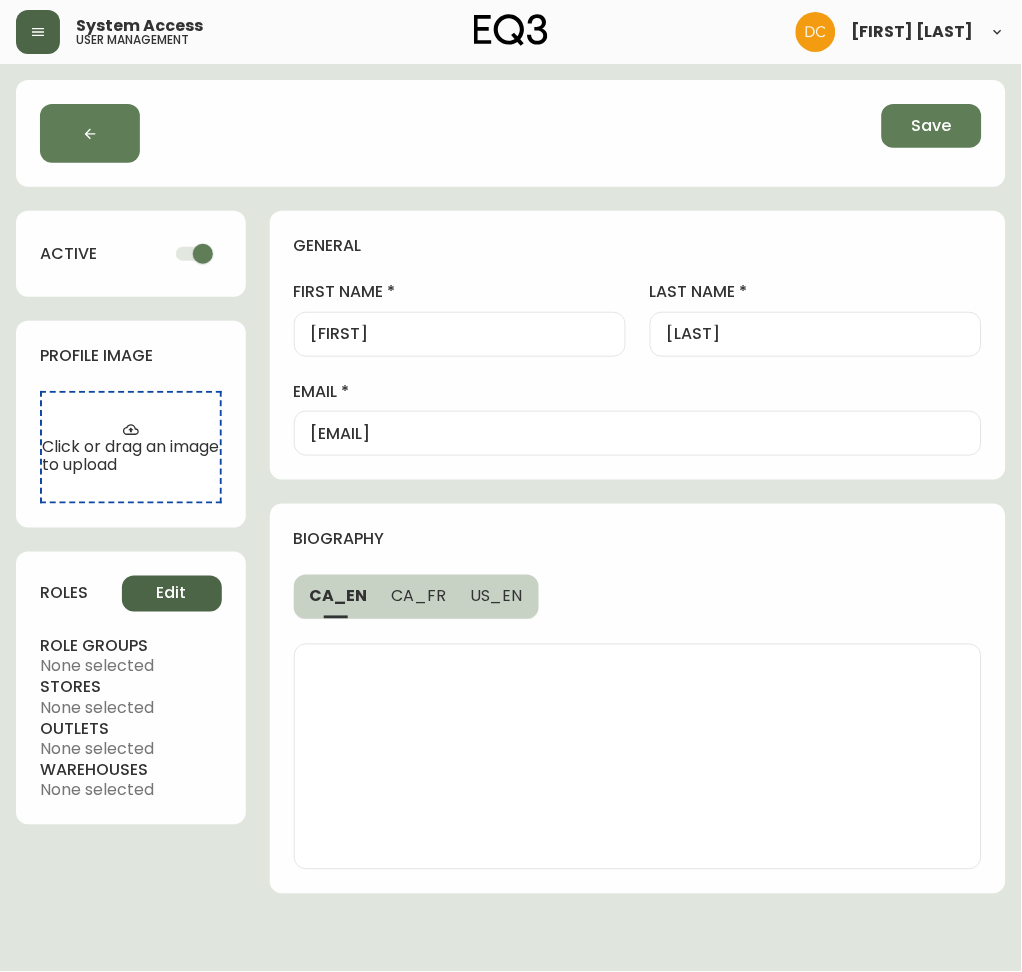click on "Edit" at bounding box center [172, 594] 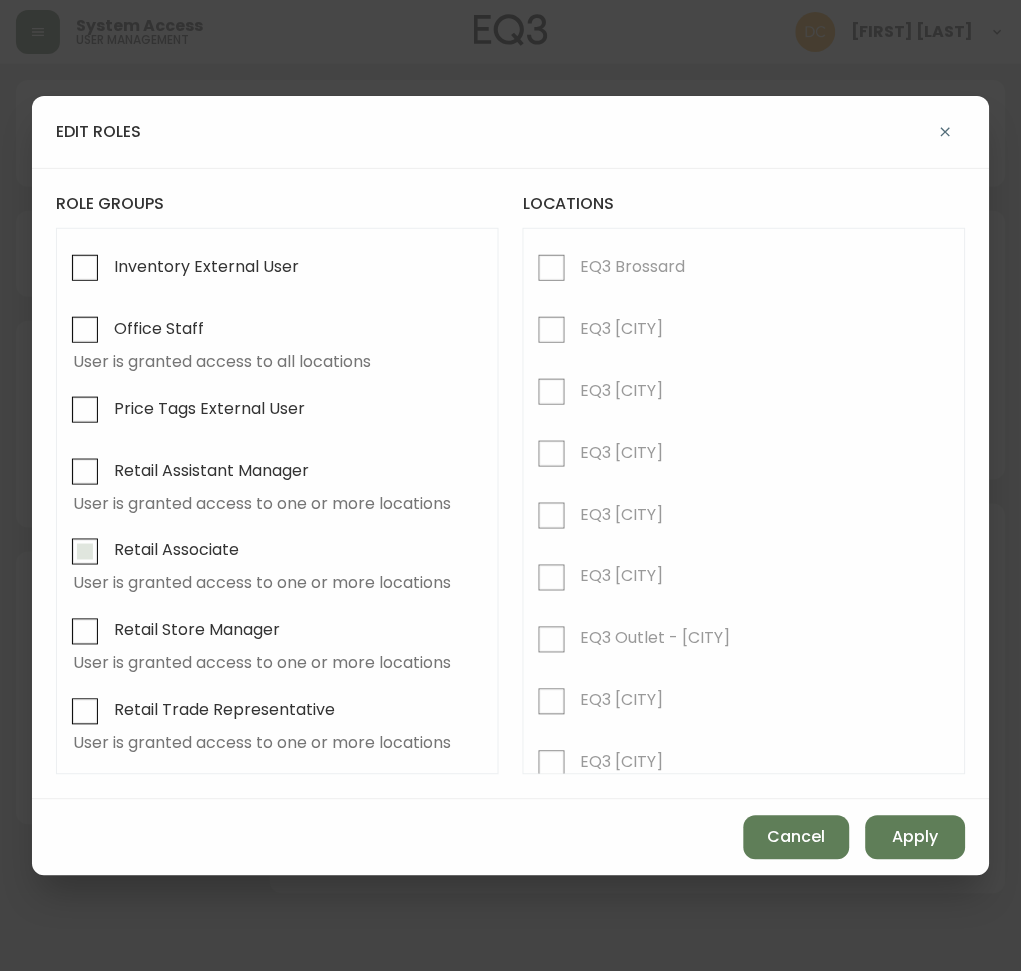 click on "Retail Associate" at bounding box center [176, 550] 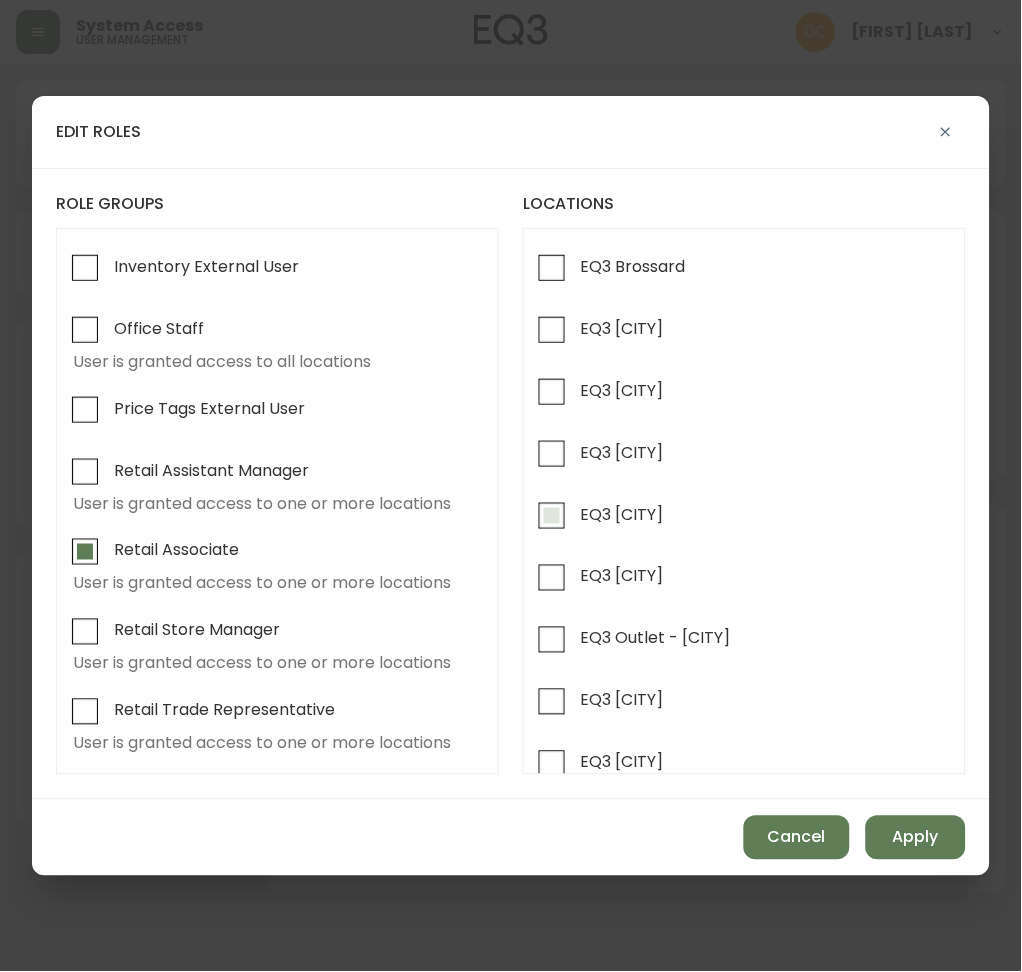 click on "EQ3 [CITY]" at bounding box center (622, 514) 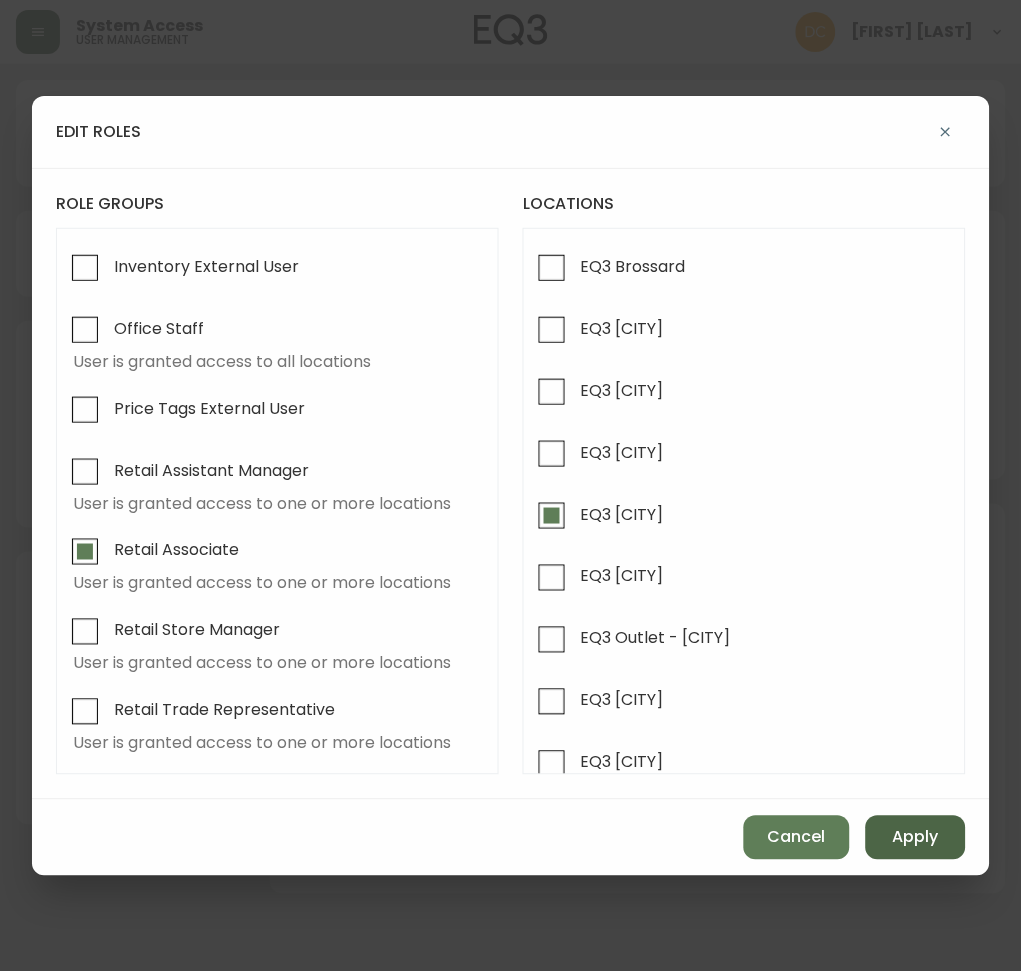 click on "Apply" at bounding box center (916, 838) 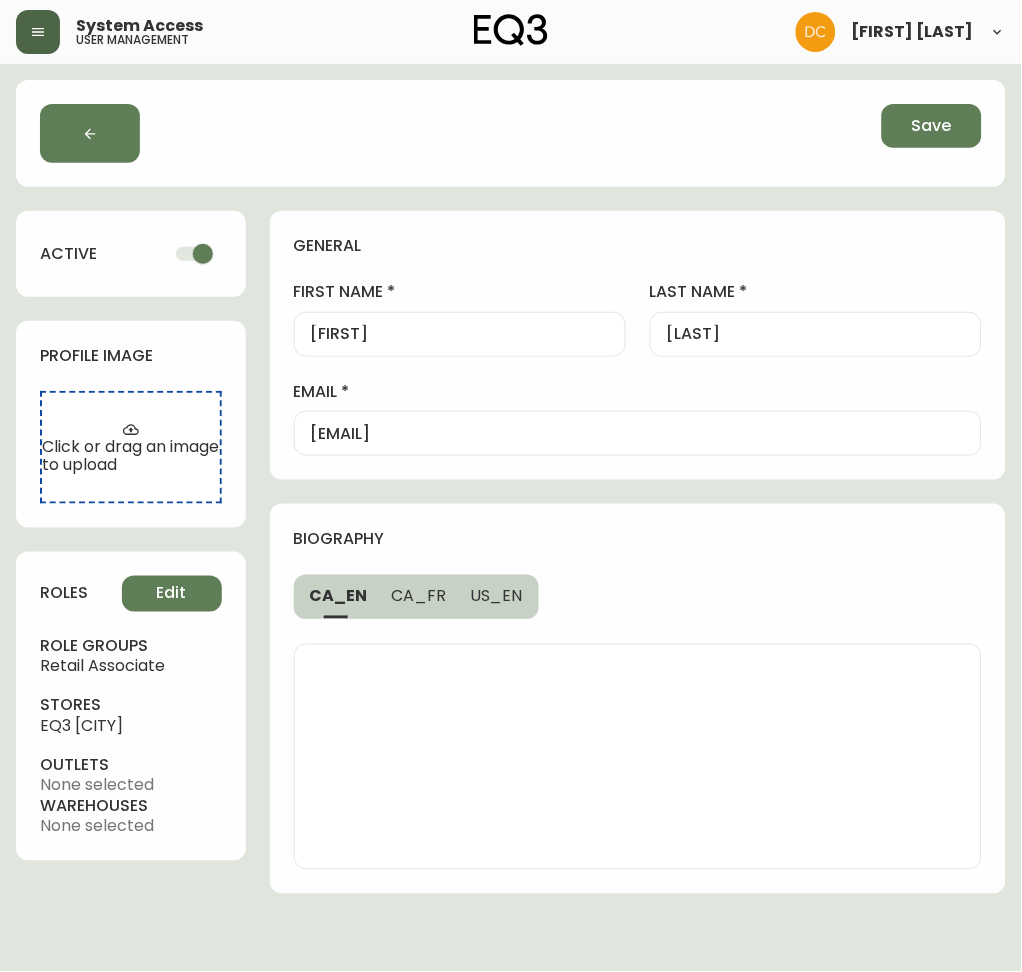 click on "[EMAIL]" at bounding box center [638, 433] 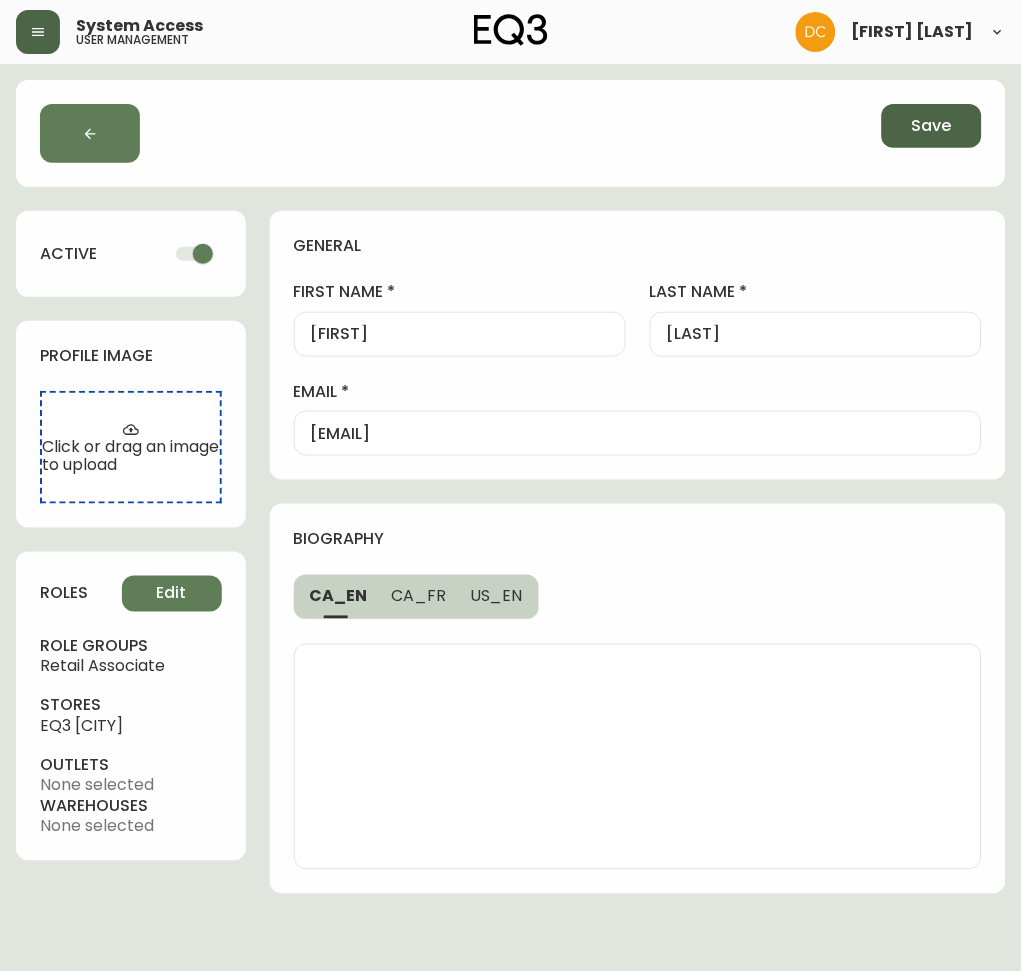 click on "Save" at bounding box center [932, 126] 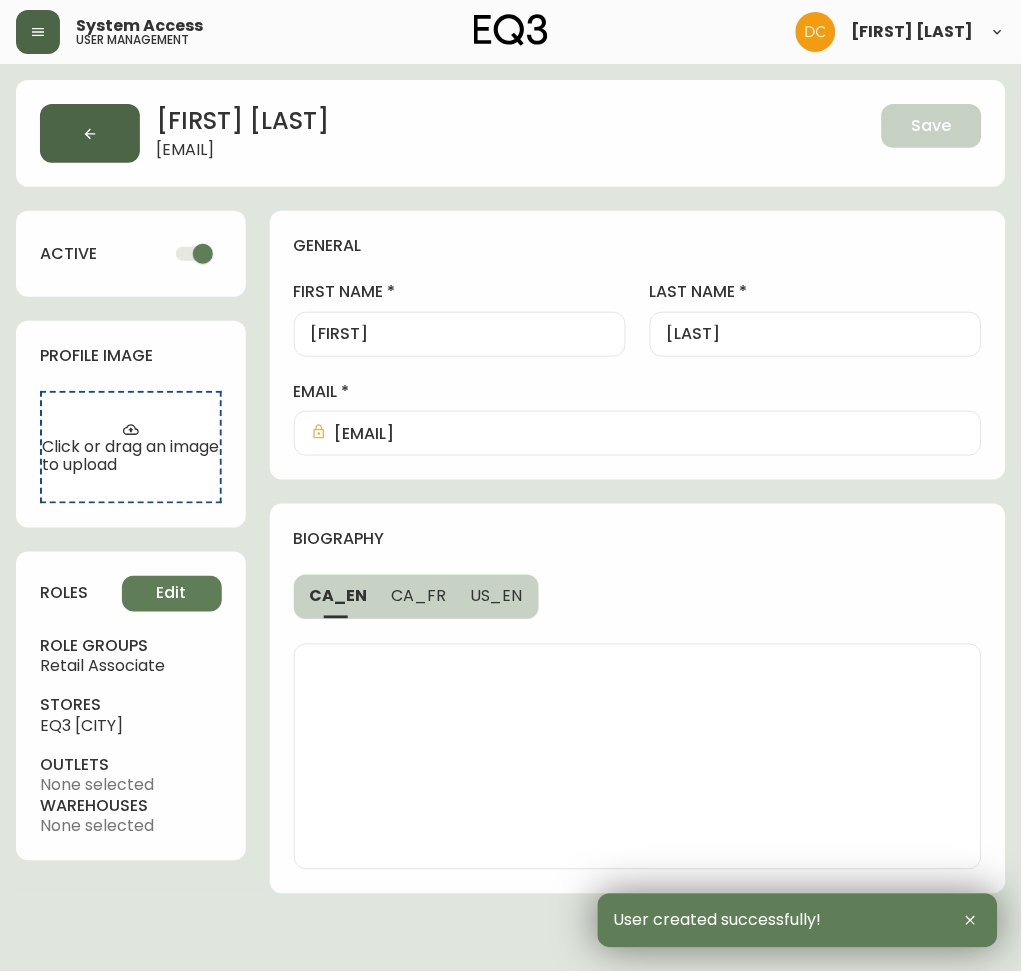 click at bounding box center (90, 133) 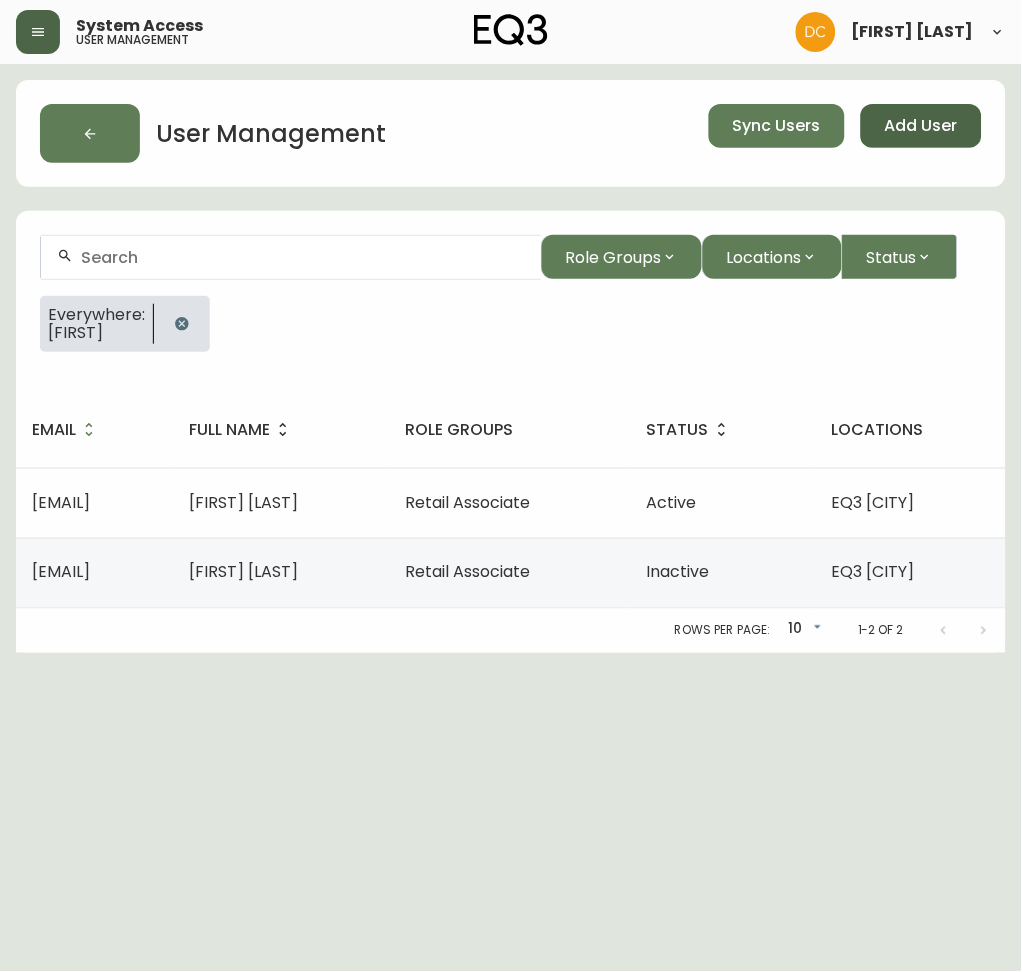 click on "Add User" at bounding box center [921, 126] 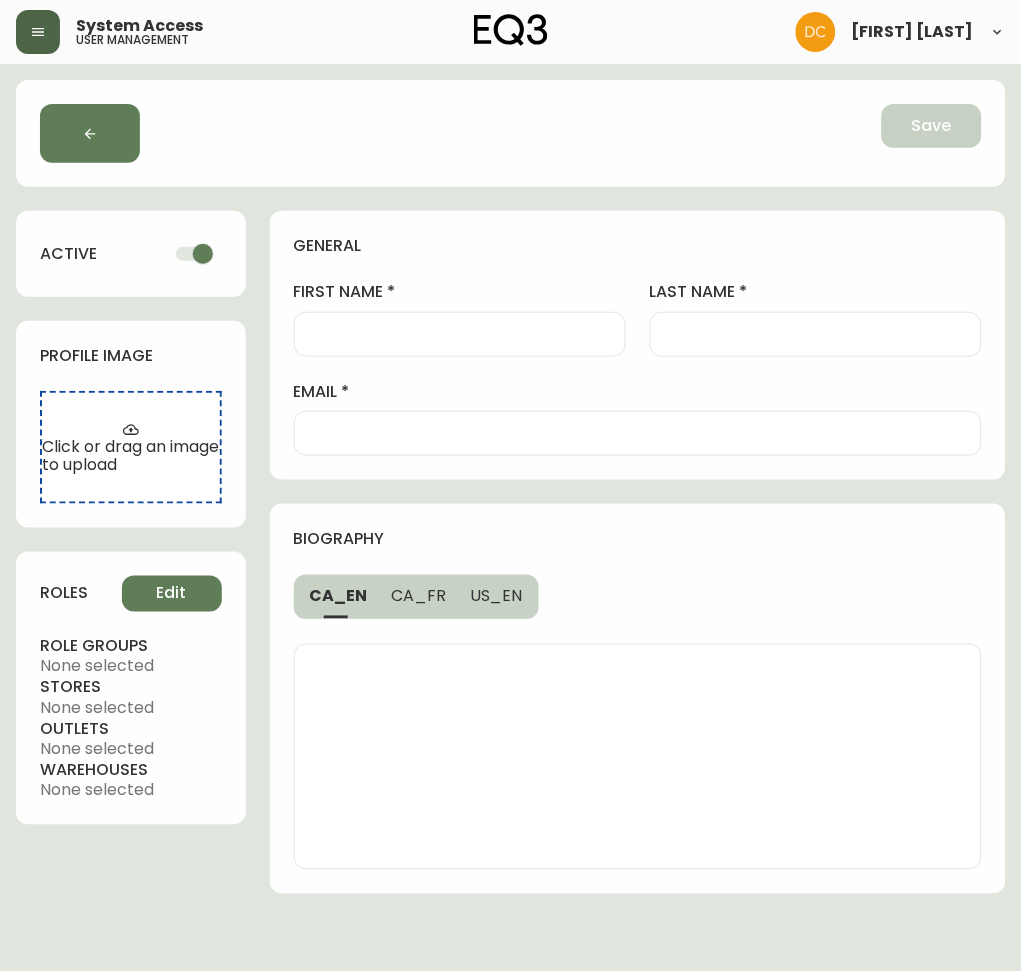 click on "first name" at bounding box center (460, 318) 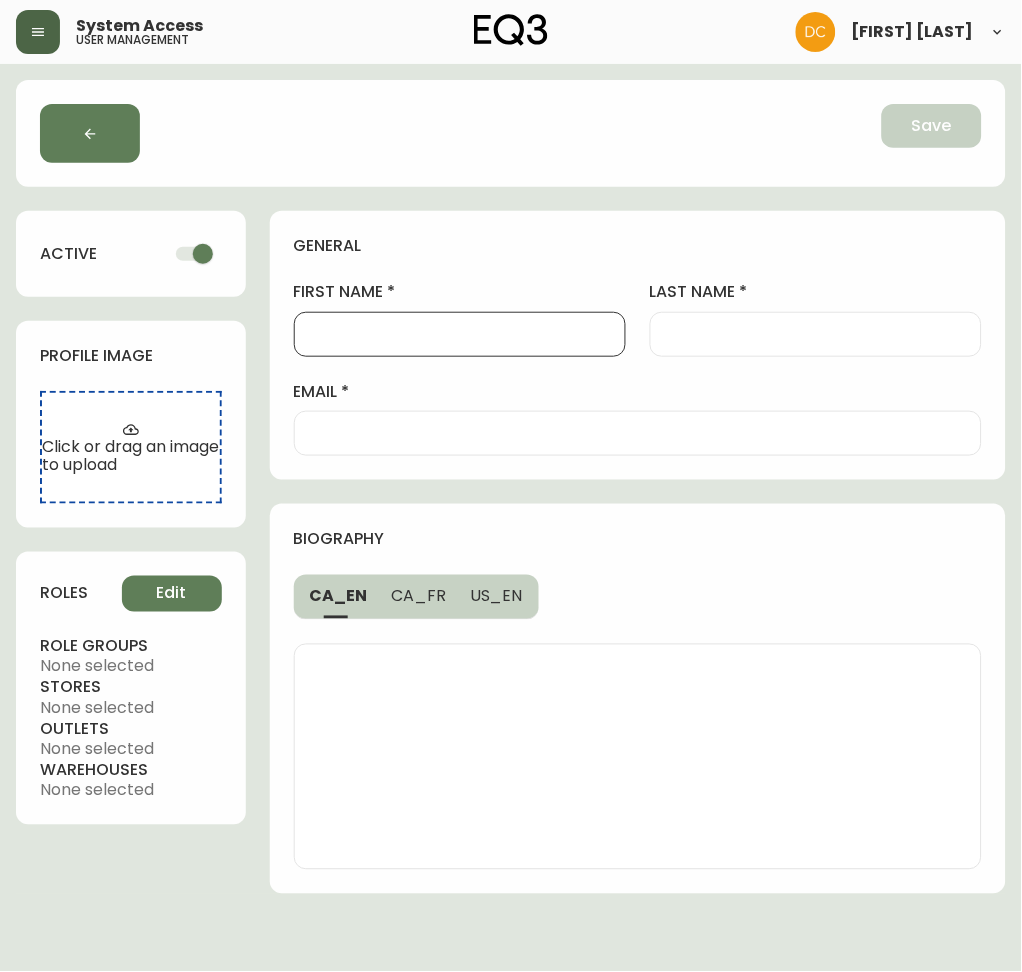 click on "first name" at bounding box center (460, 334) 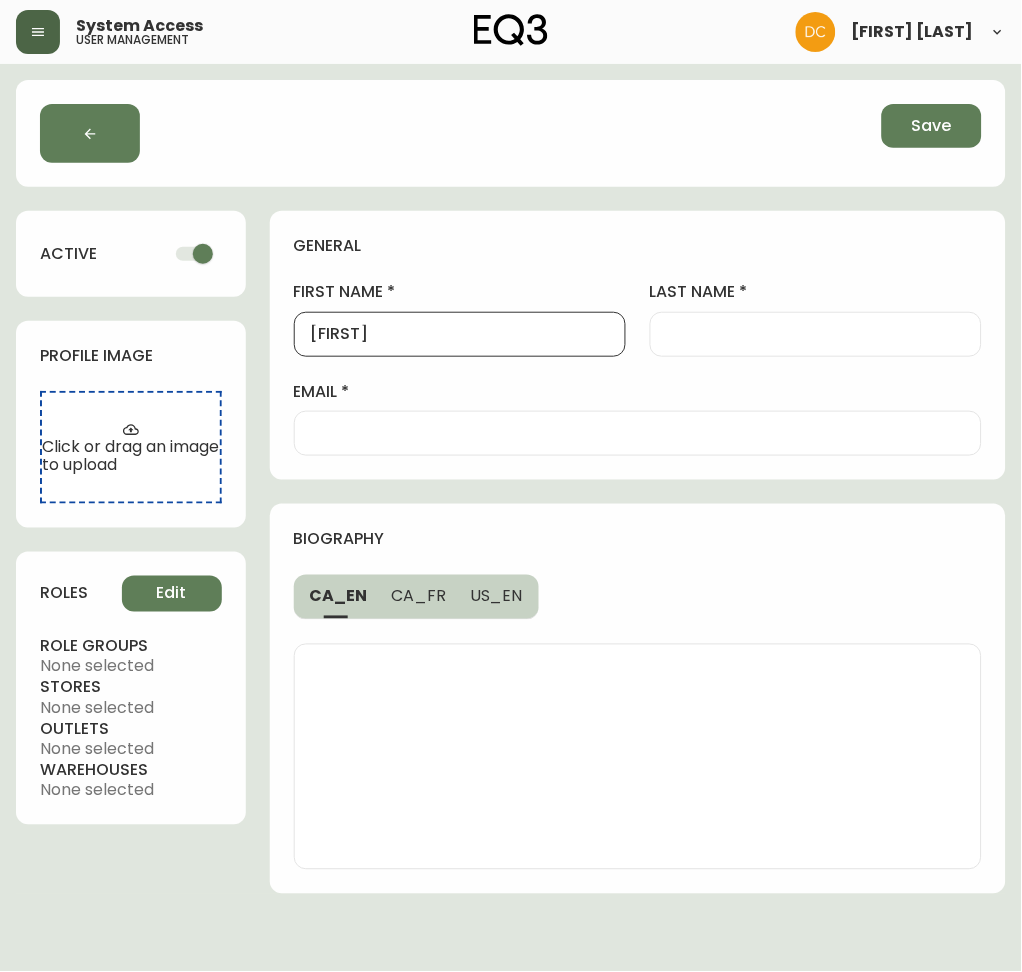 type on "[FIRST]" 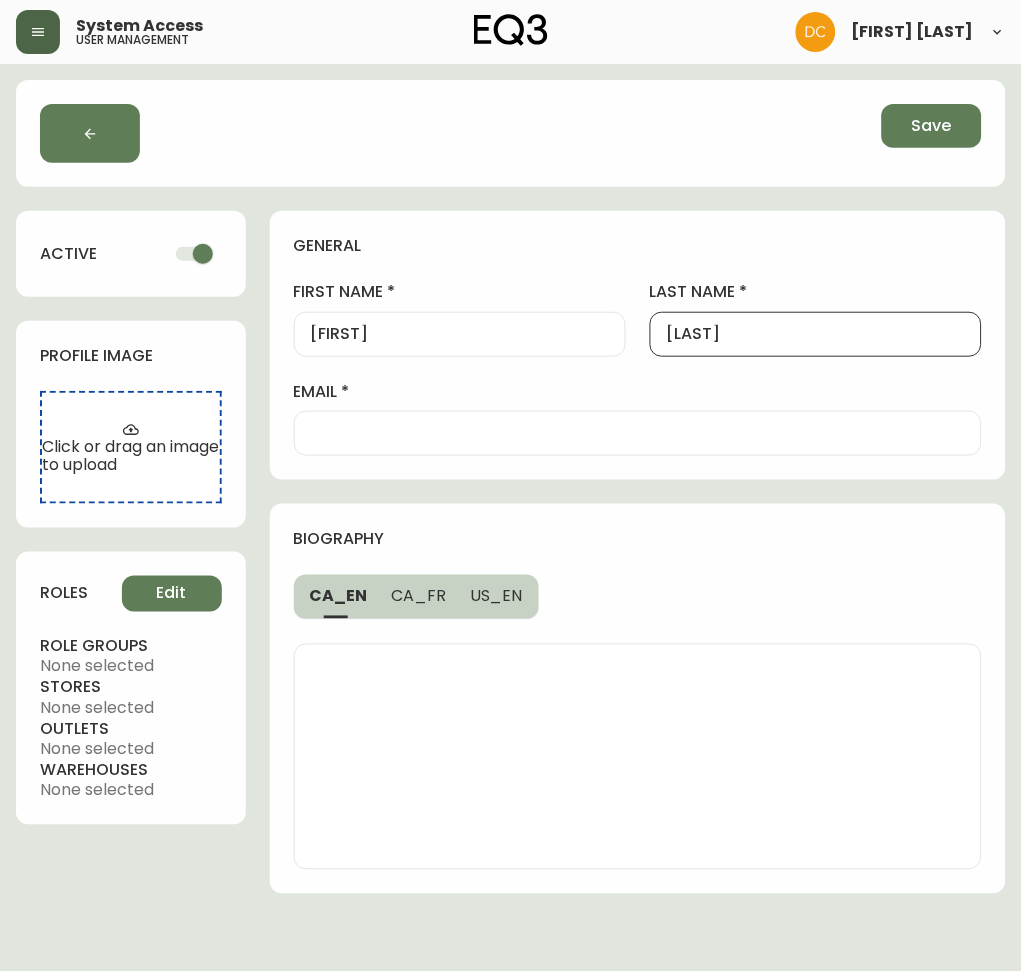 type on "[LAST]" 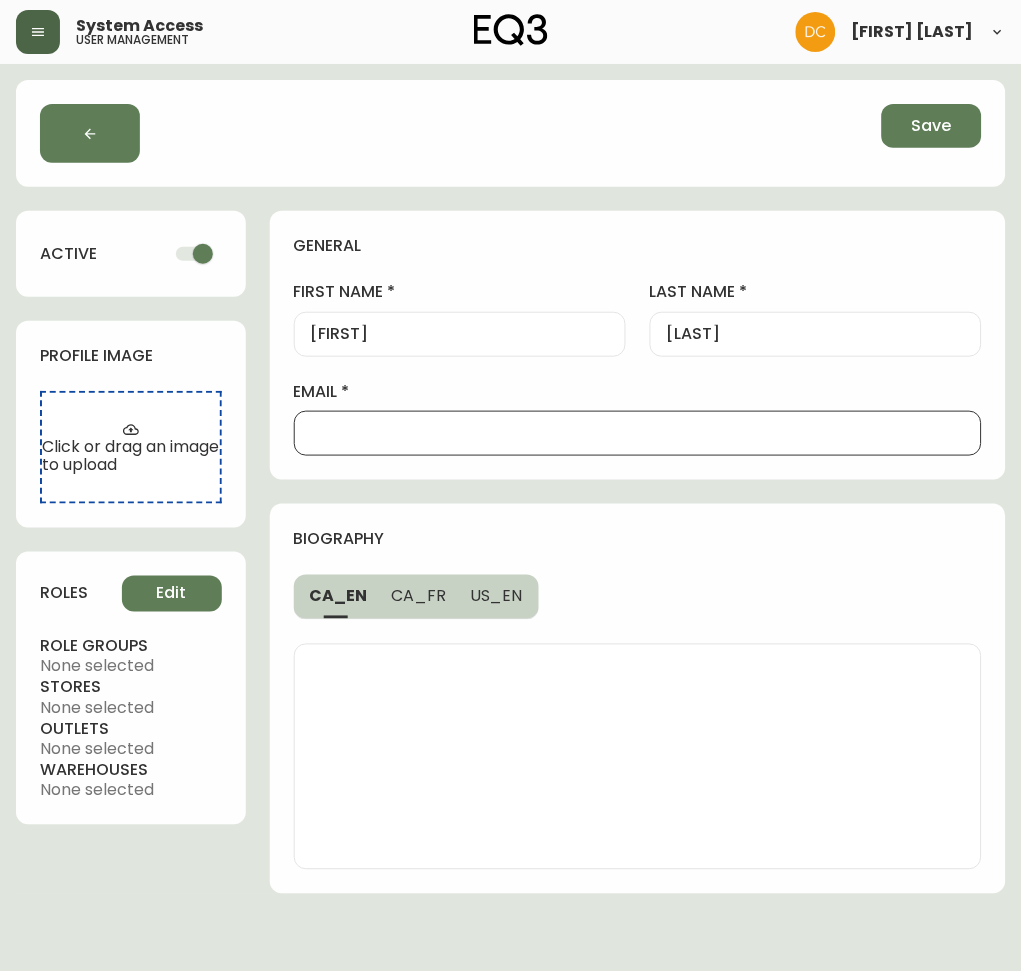 click on "email" at bounding box center (638, 433) 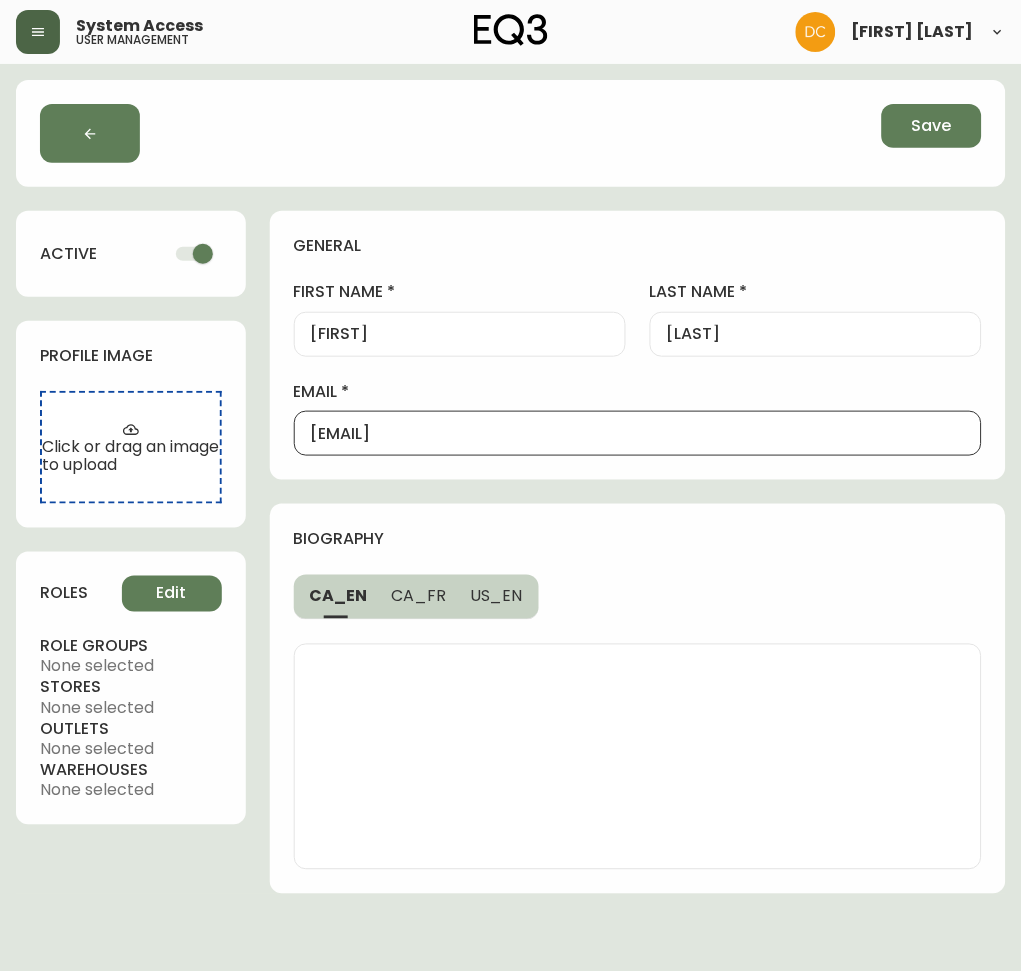 type on "[EMAIL]" 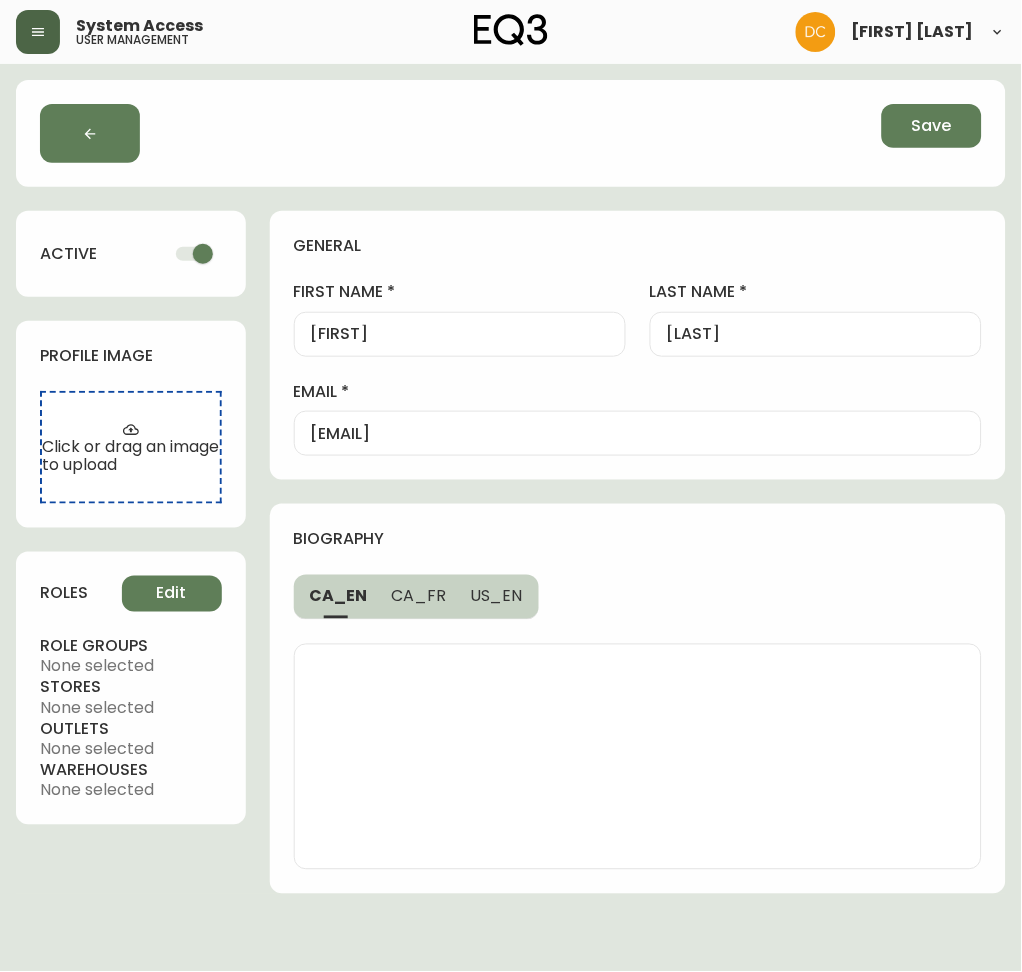 click on "biography" at bounding box center (630, 539) 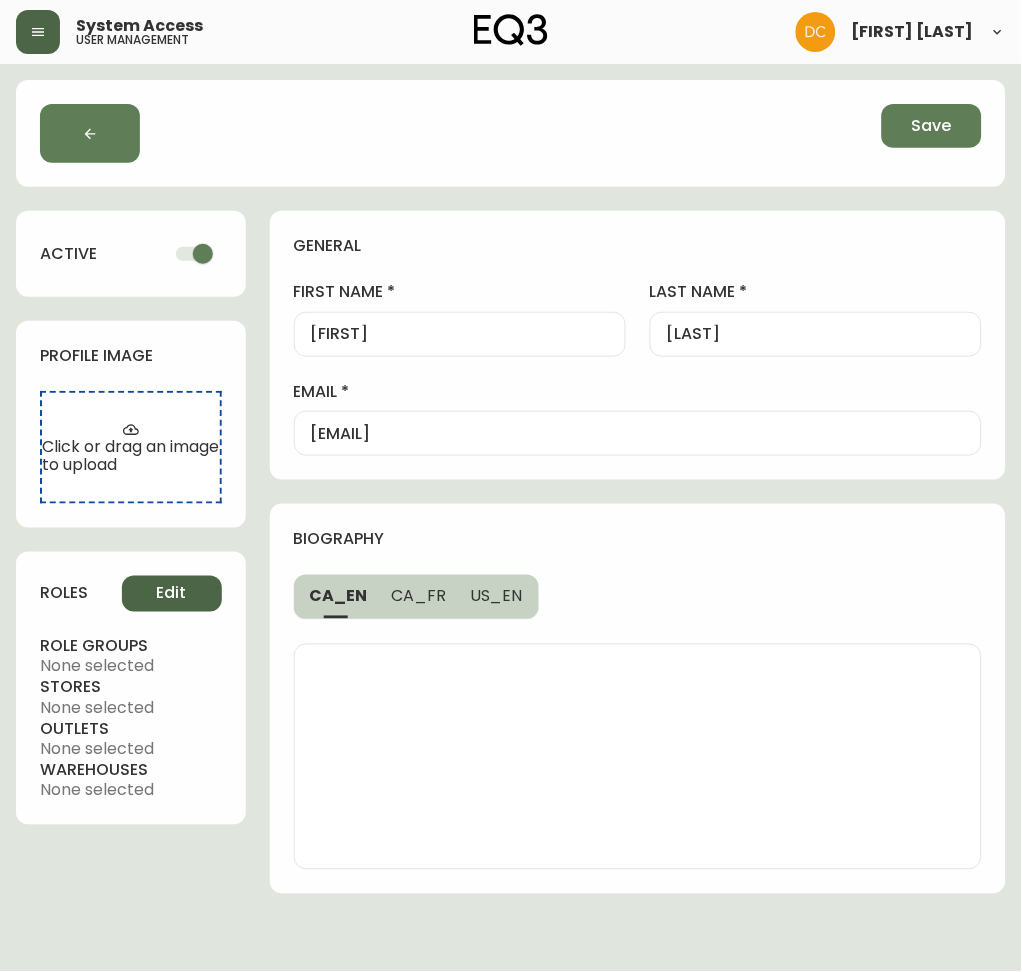click on "Edit" at bounding box center [172, 594] 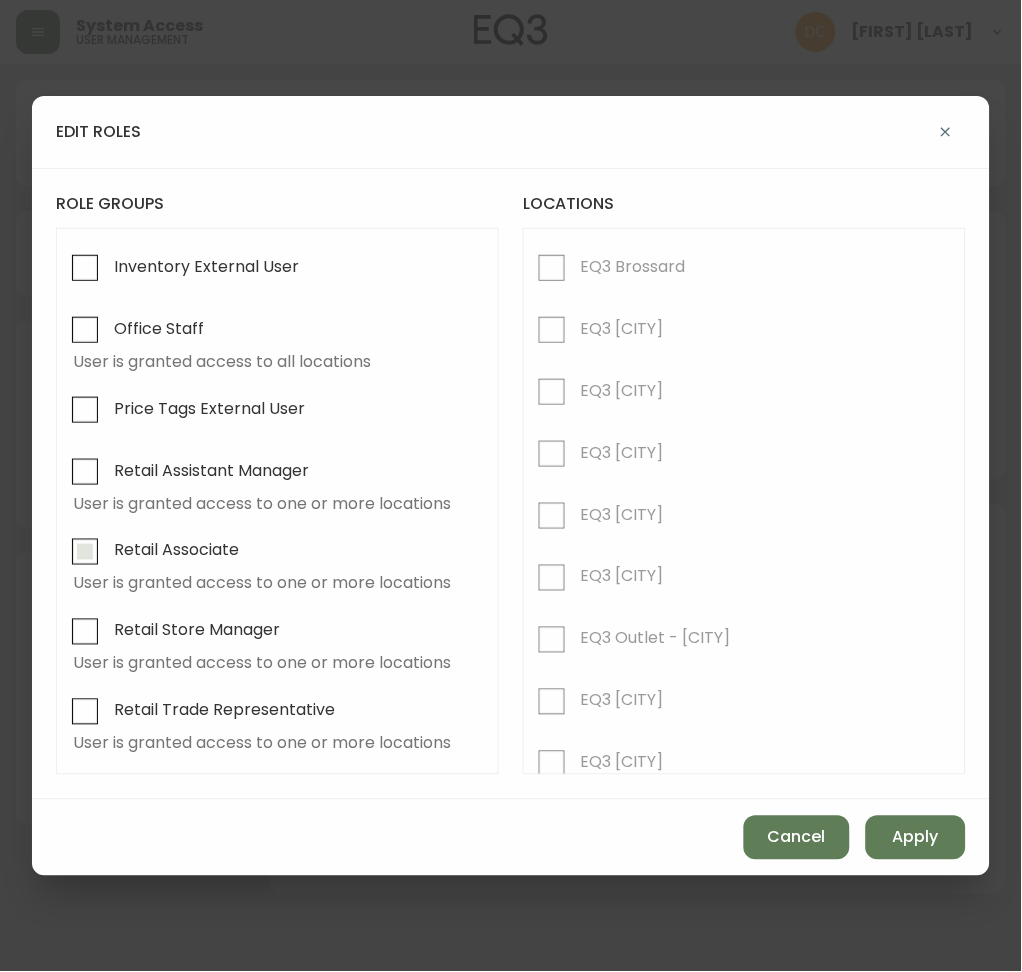 click on "Retail Associate" at bounding box center [264, 552] 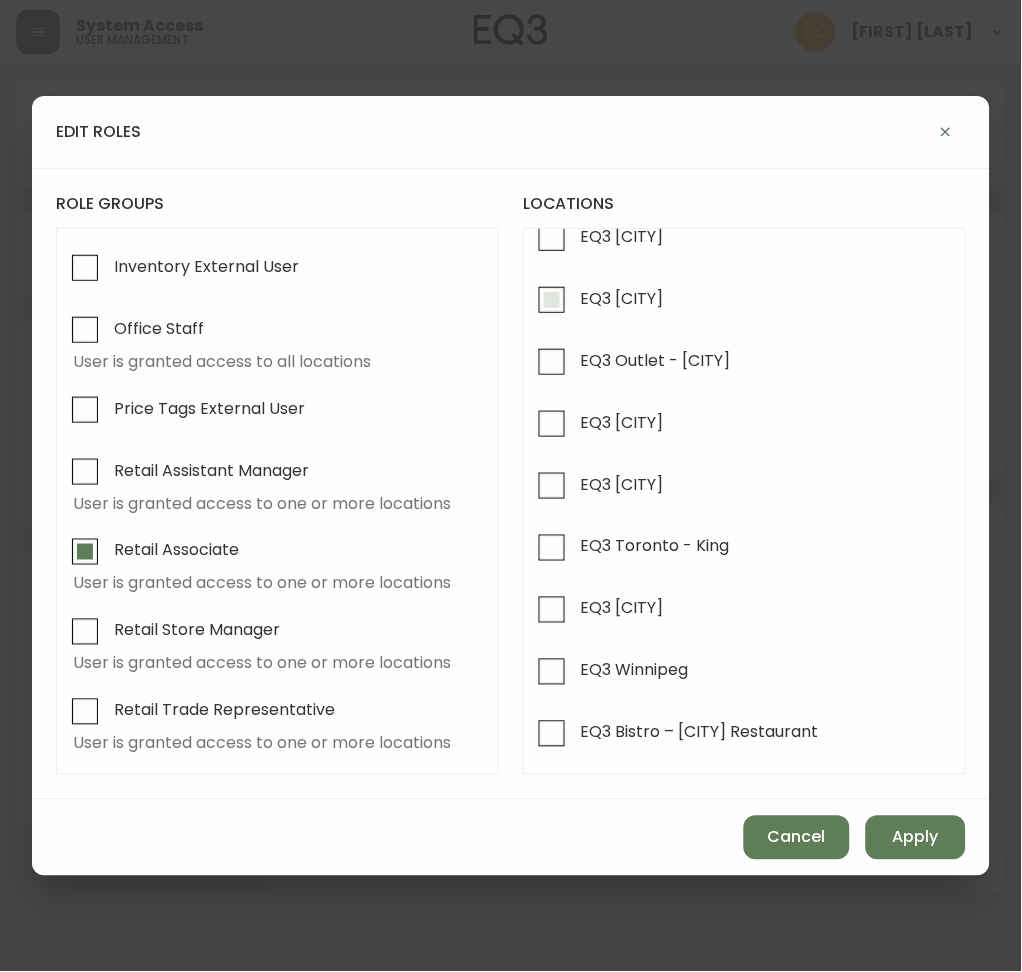 scroll, scrollTop: 280, scrollLeft: 0, axis: vertical 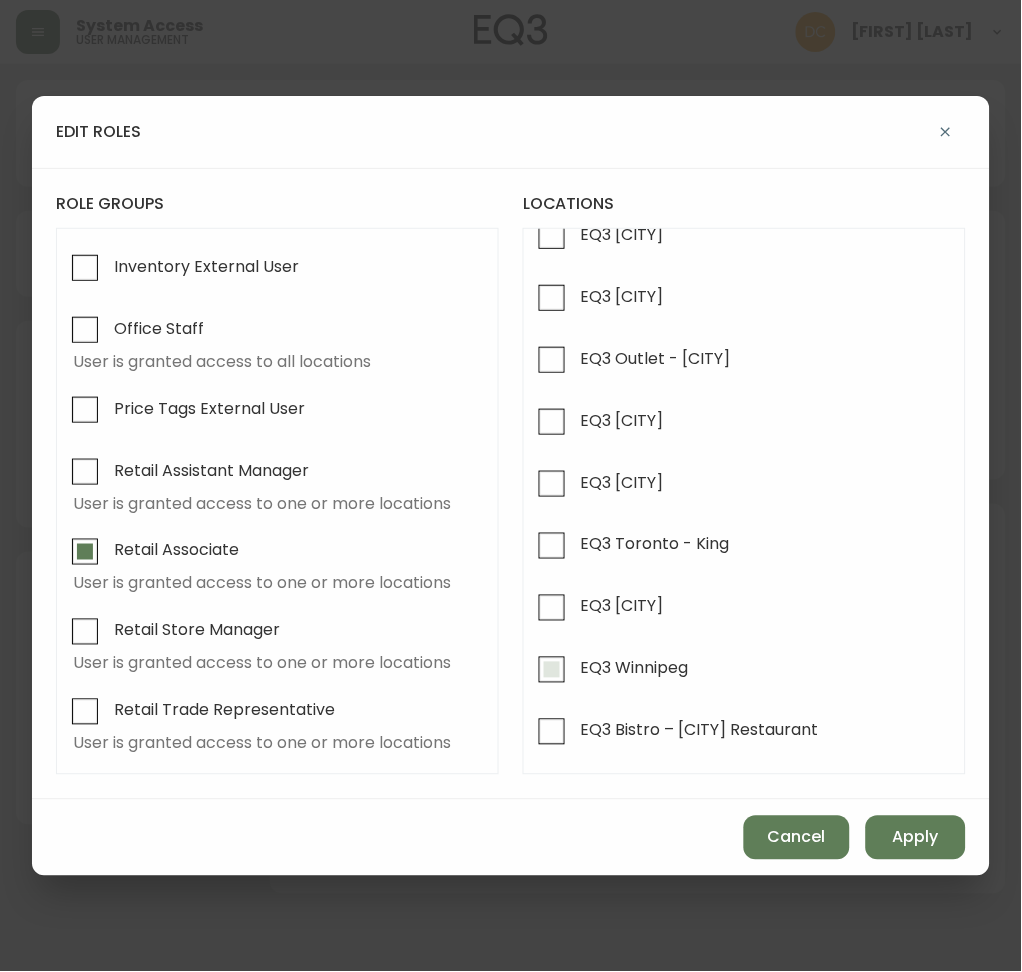 click on "EQ3 Winnipeg" at bounding box center (635, 668) 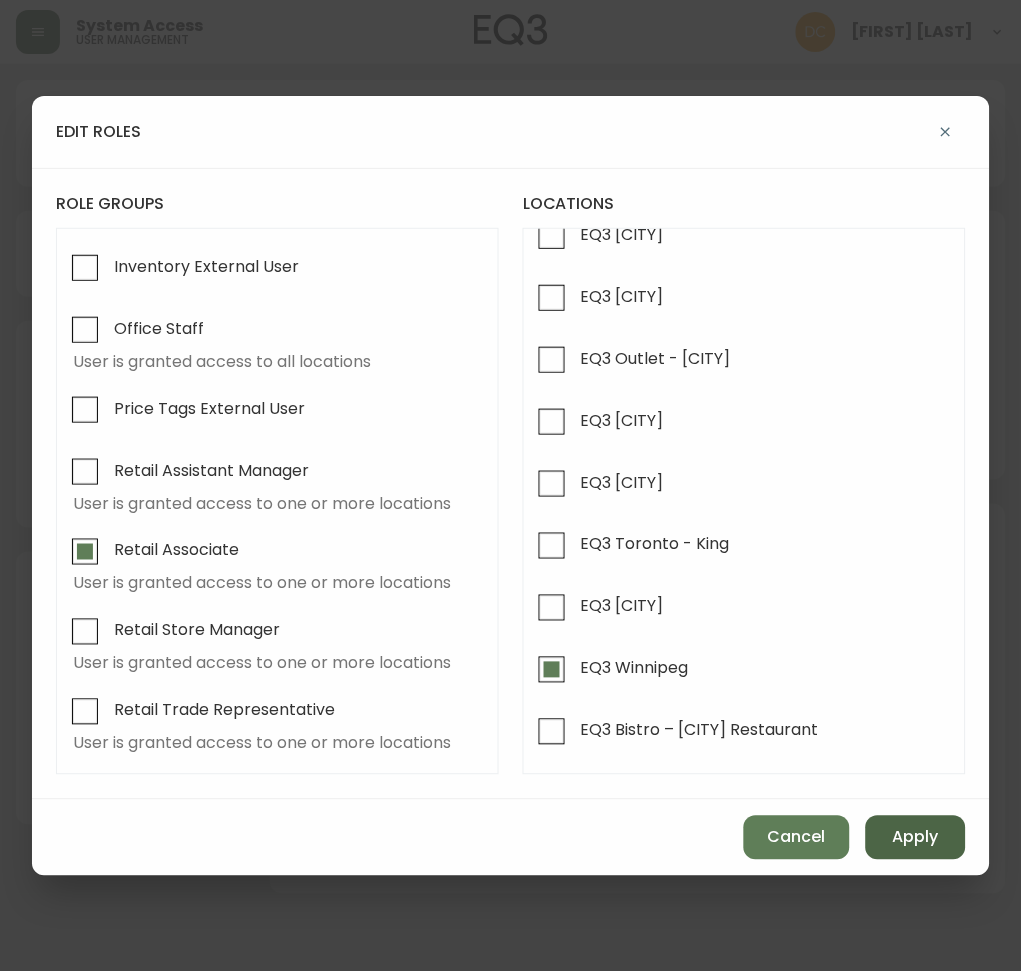 click on "Apply" at bounding box center (916, 838) 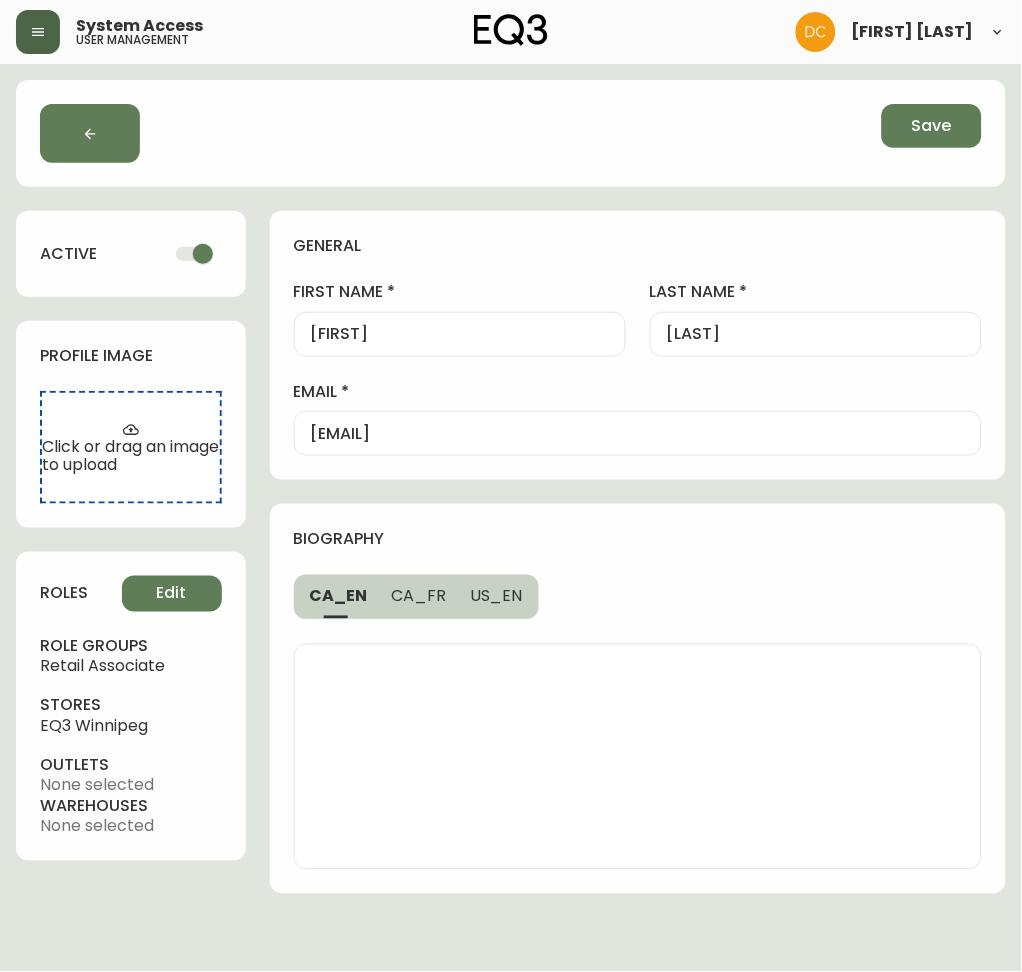 click on "general first name [FIRST] last name [LAST] email [EMAIL]" at bounding box center [638, 345] 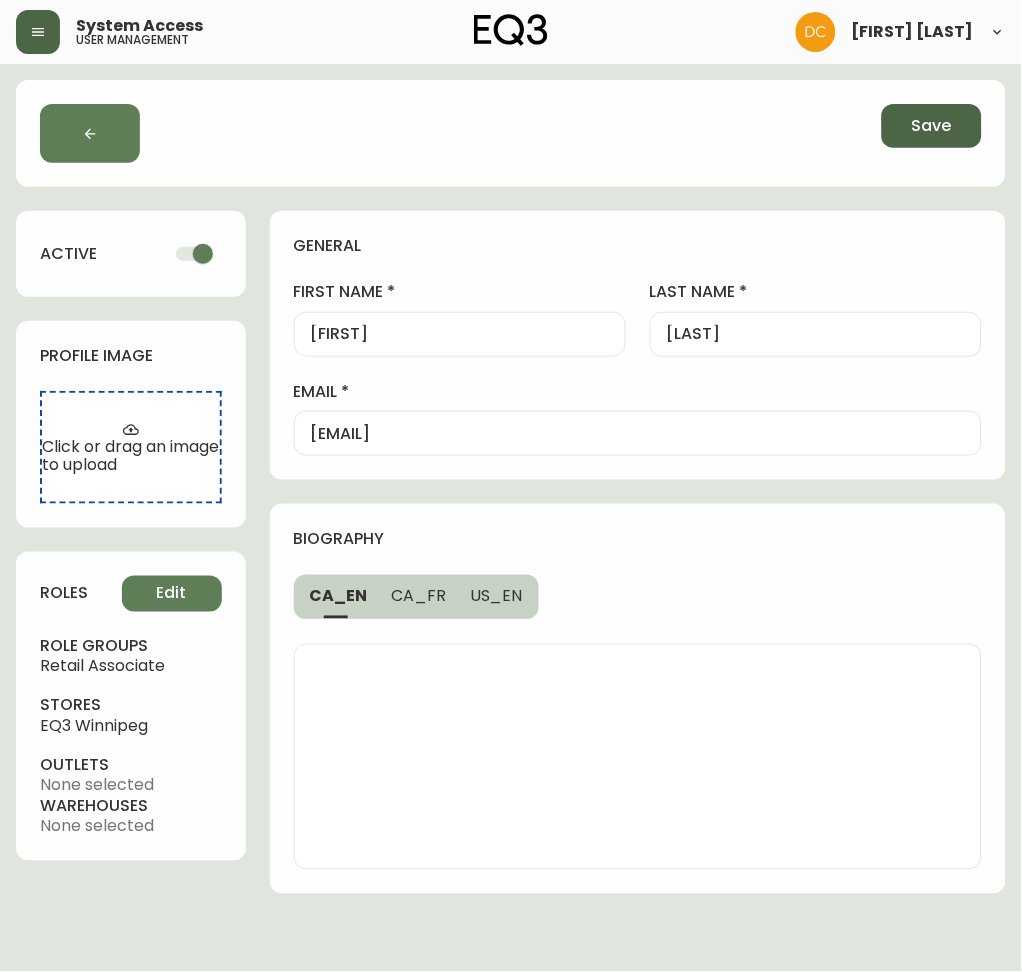 click on "Save" at bounding box center [932, 126] 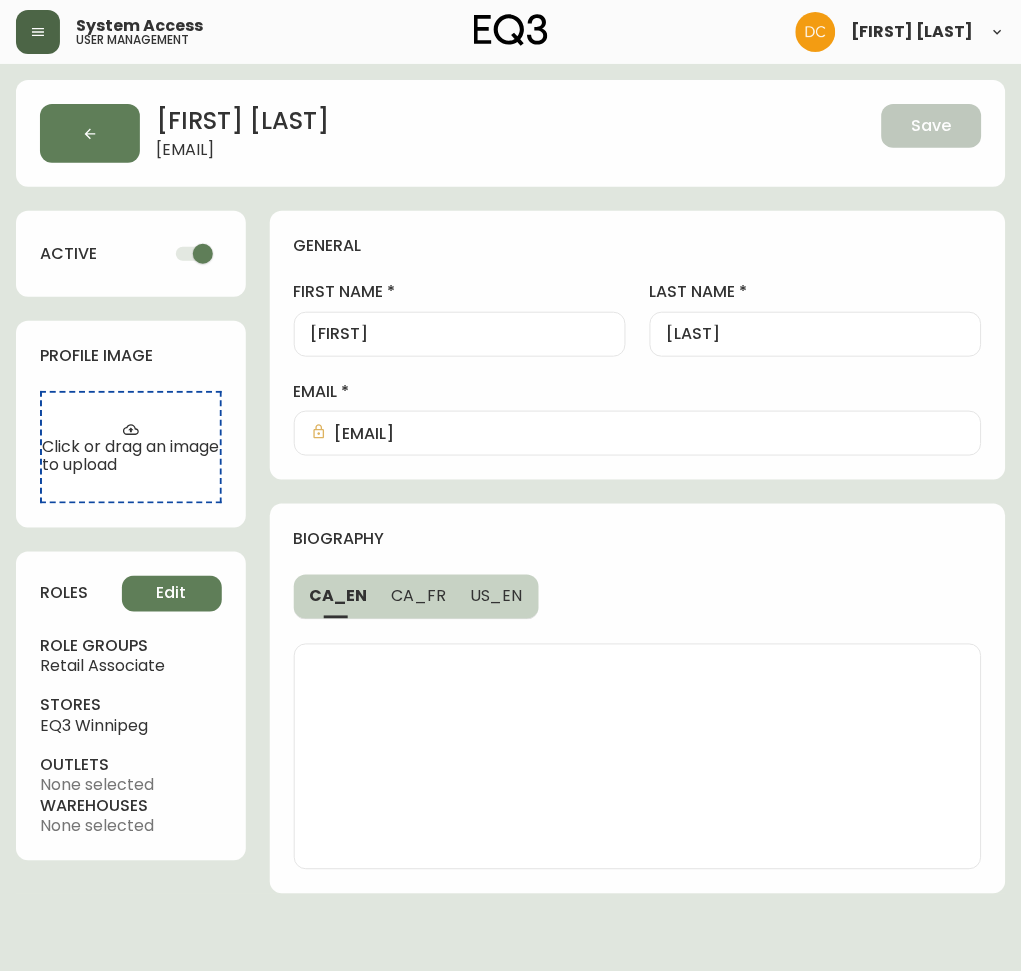 click on "[FIRST] [LAST] [EMAIL] Save" at bounding box center [511, 133] 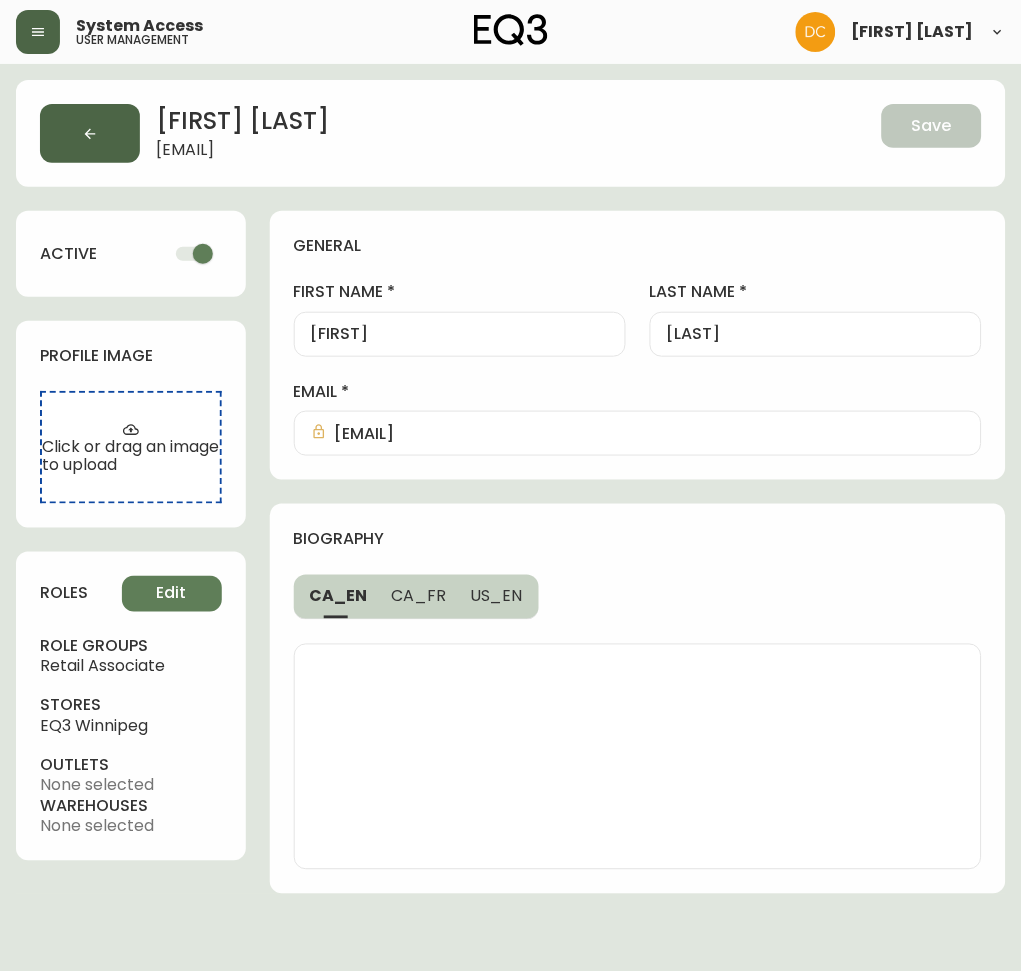 click 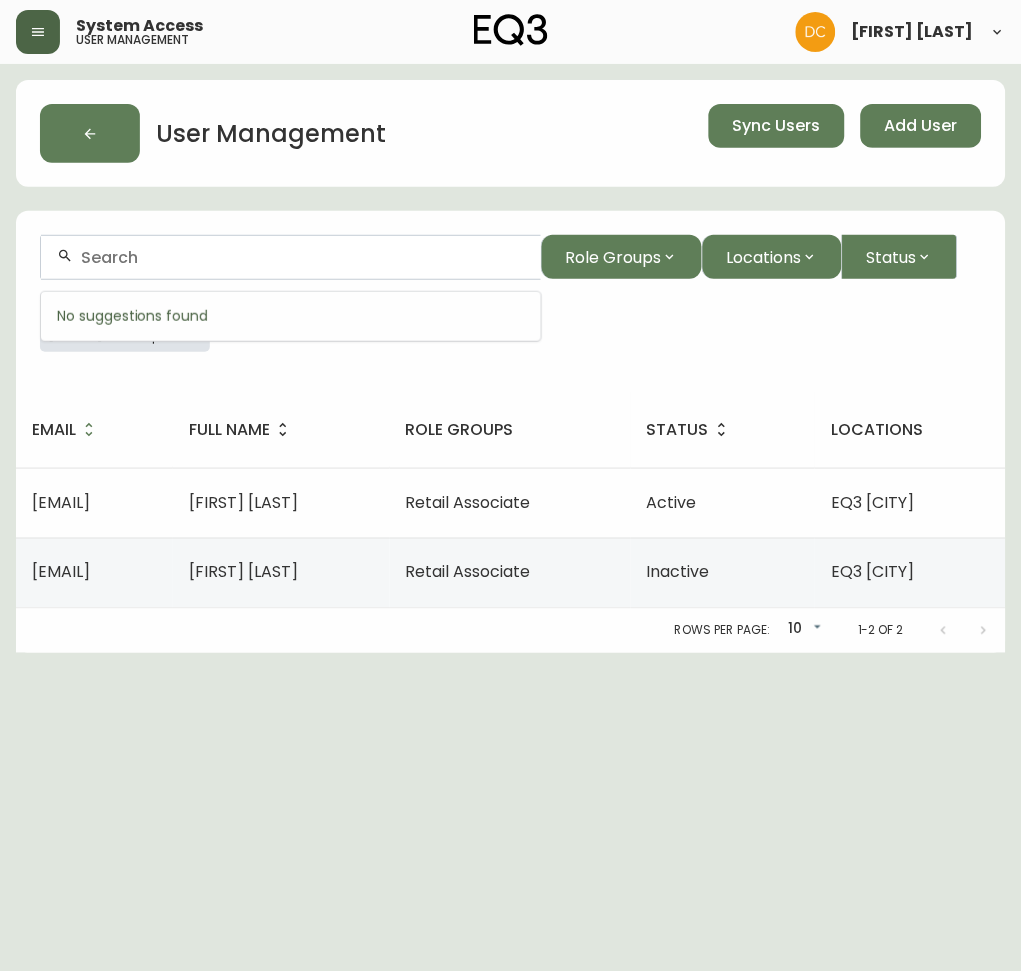 click at bounding box center [303, 257] 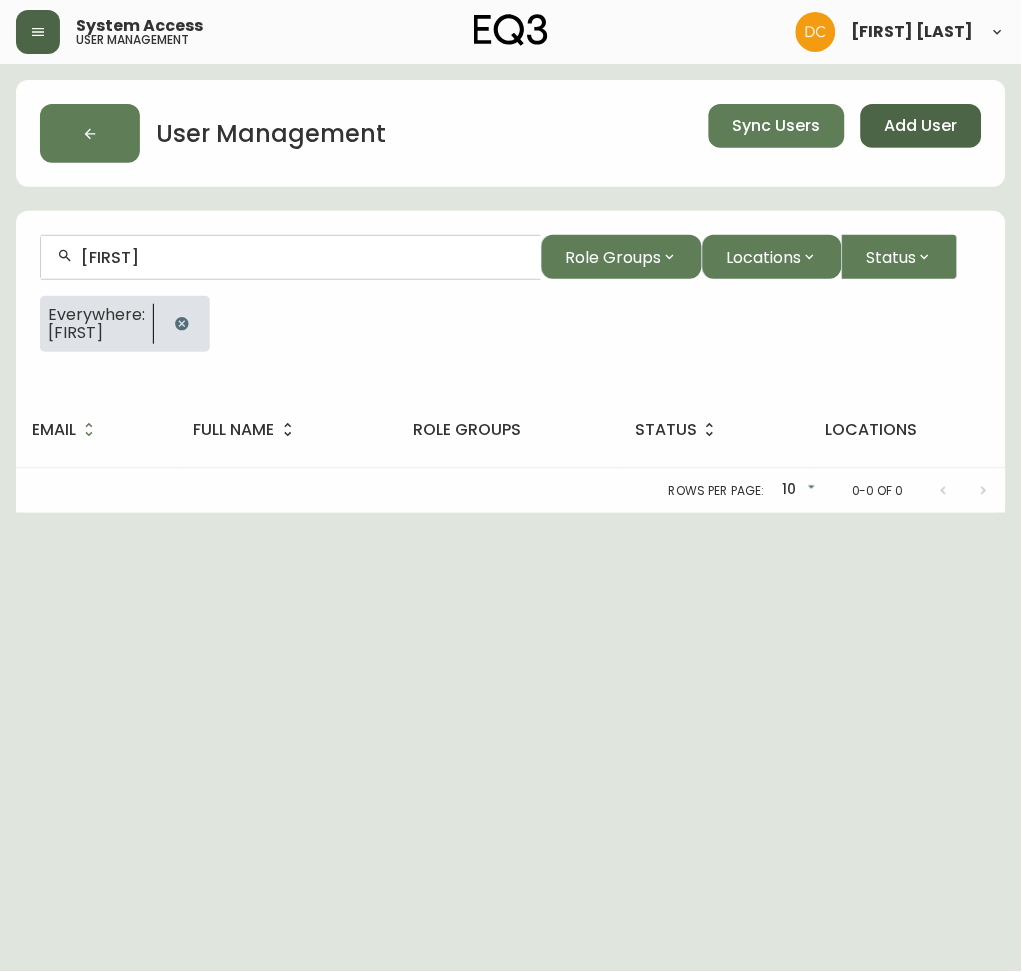 type on "[FIRST]" 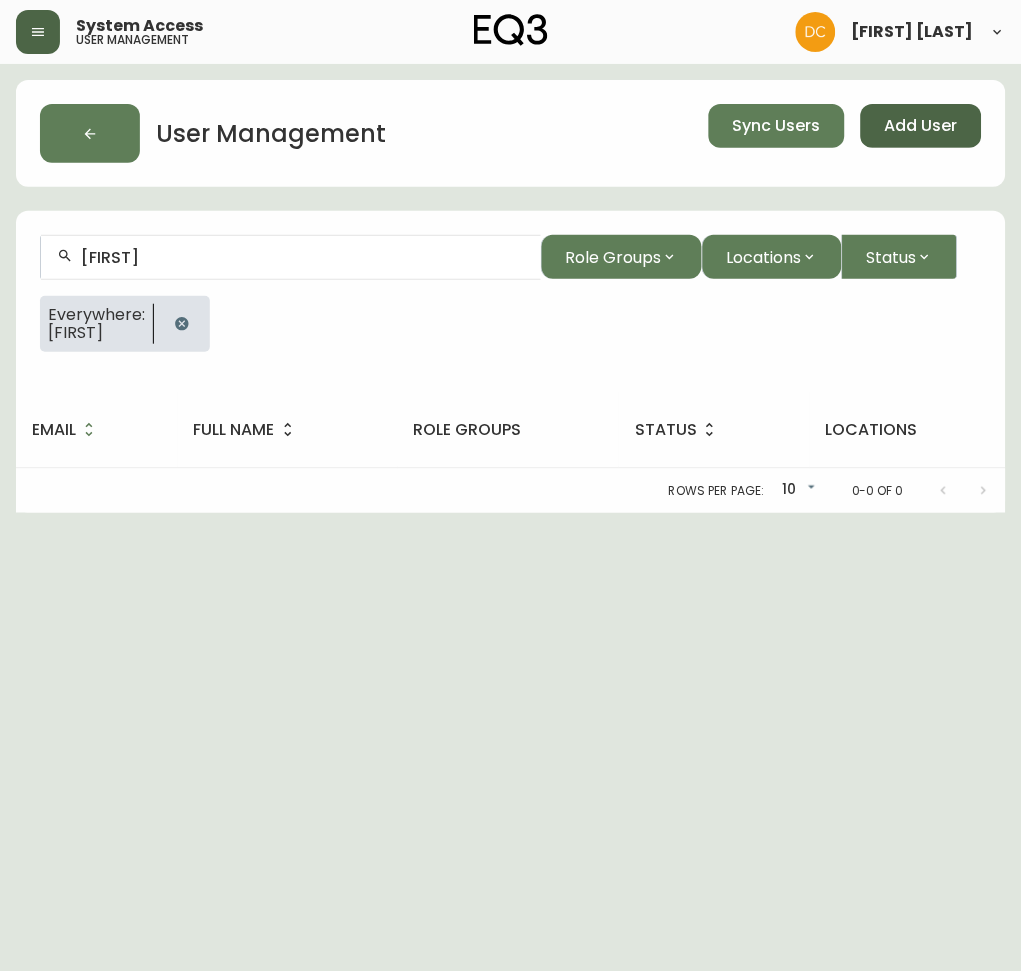 click on "Add User" at bounding box center [921, 126] 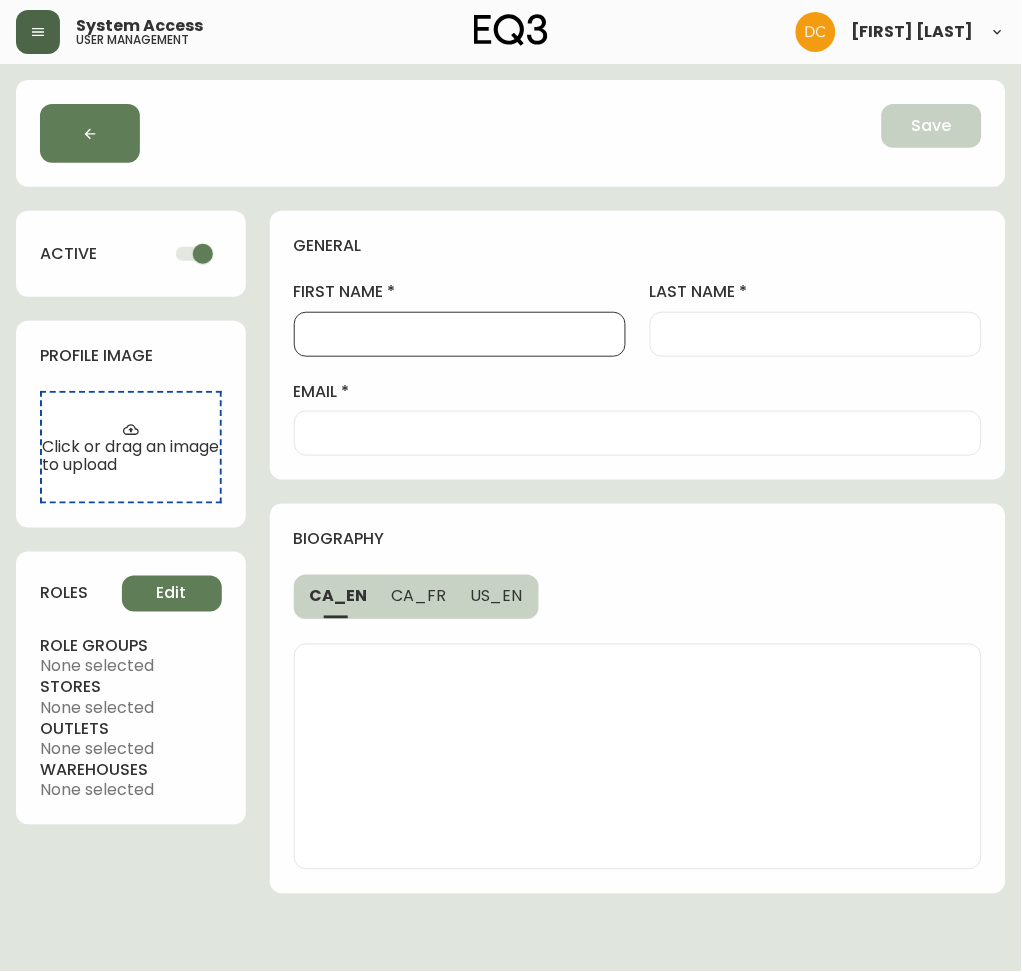 paste on "[FIRST]" 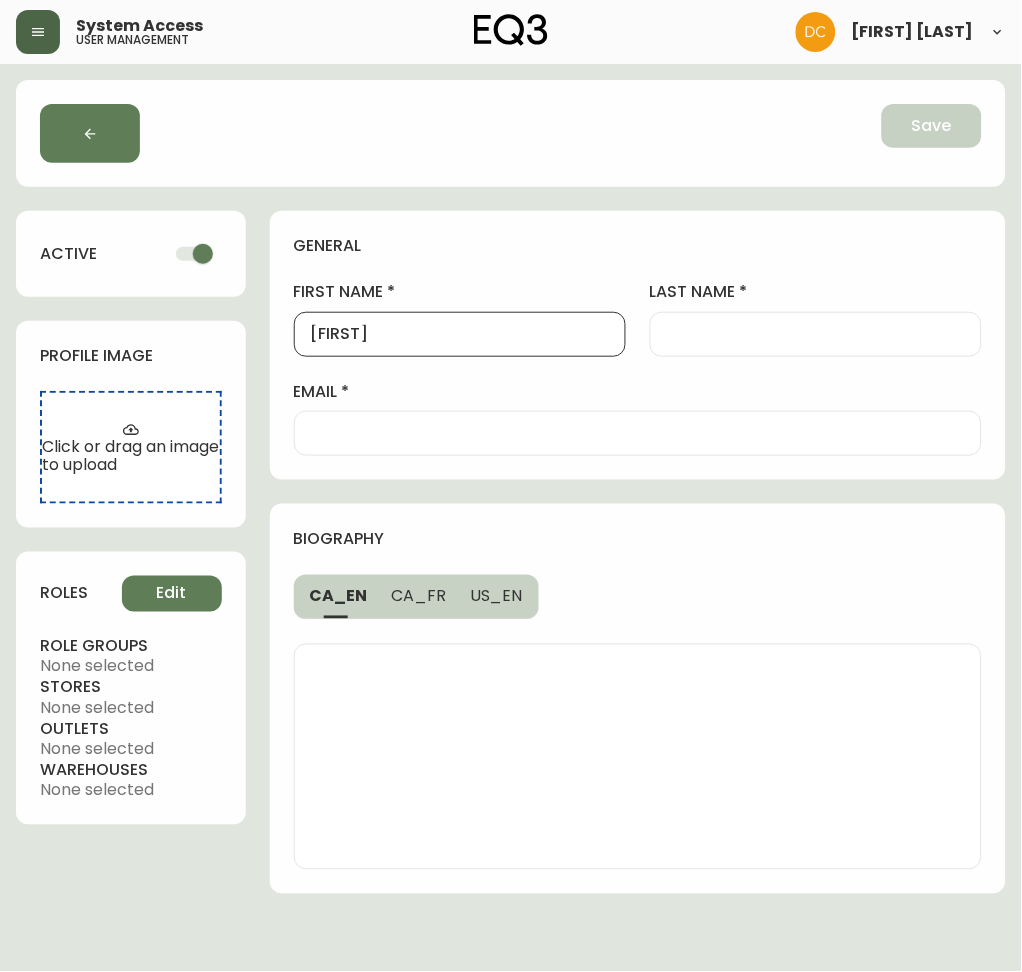 click on "[FIRST]" at bounding box center [460, 334] 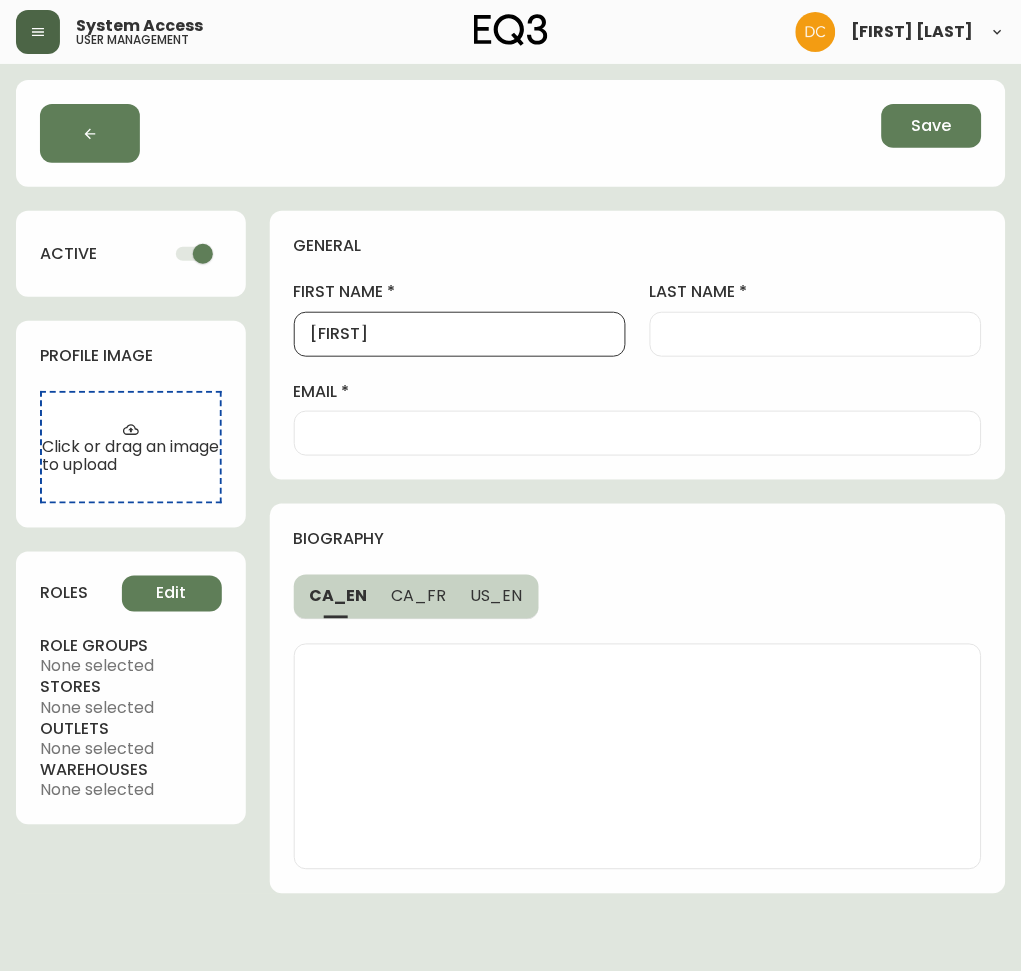 type on "[FIRST]" 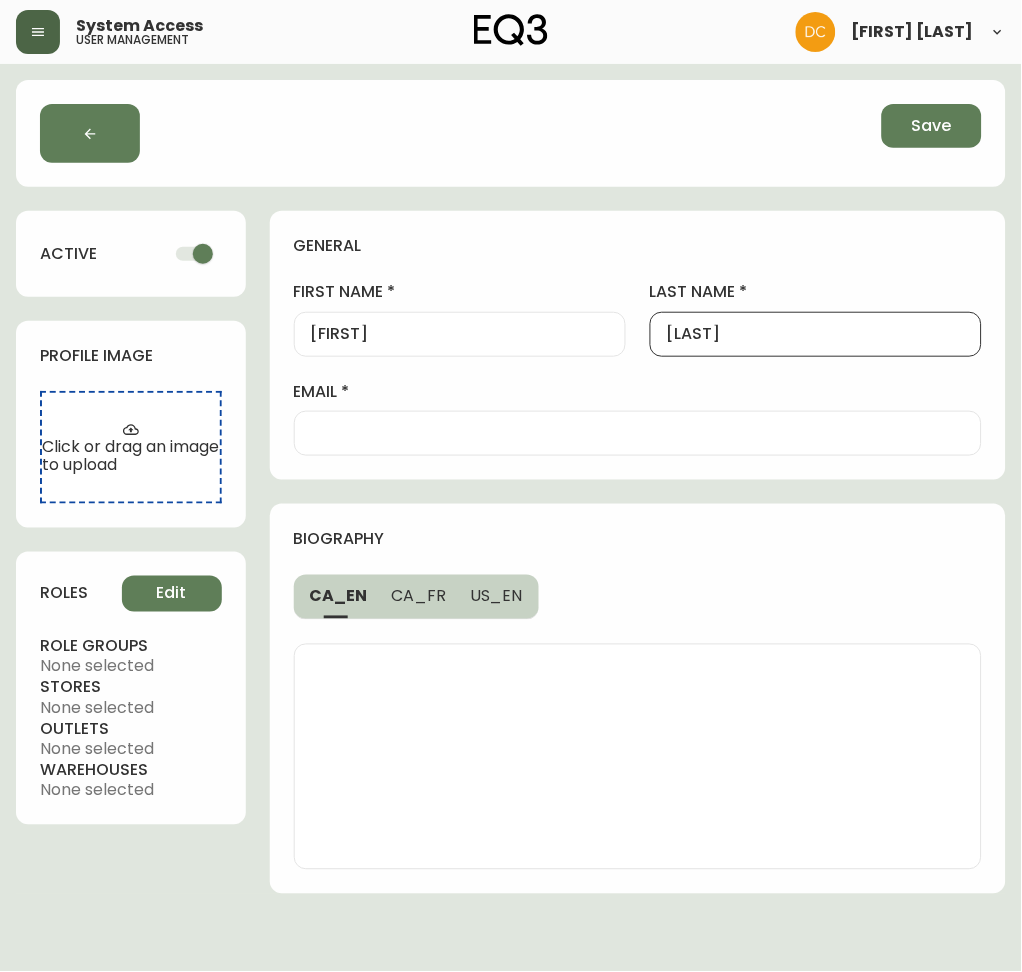 type on "[LAST]" 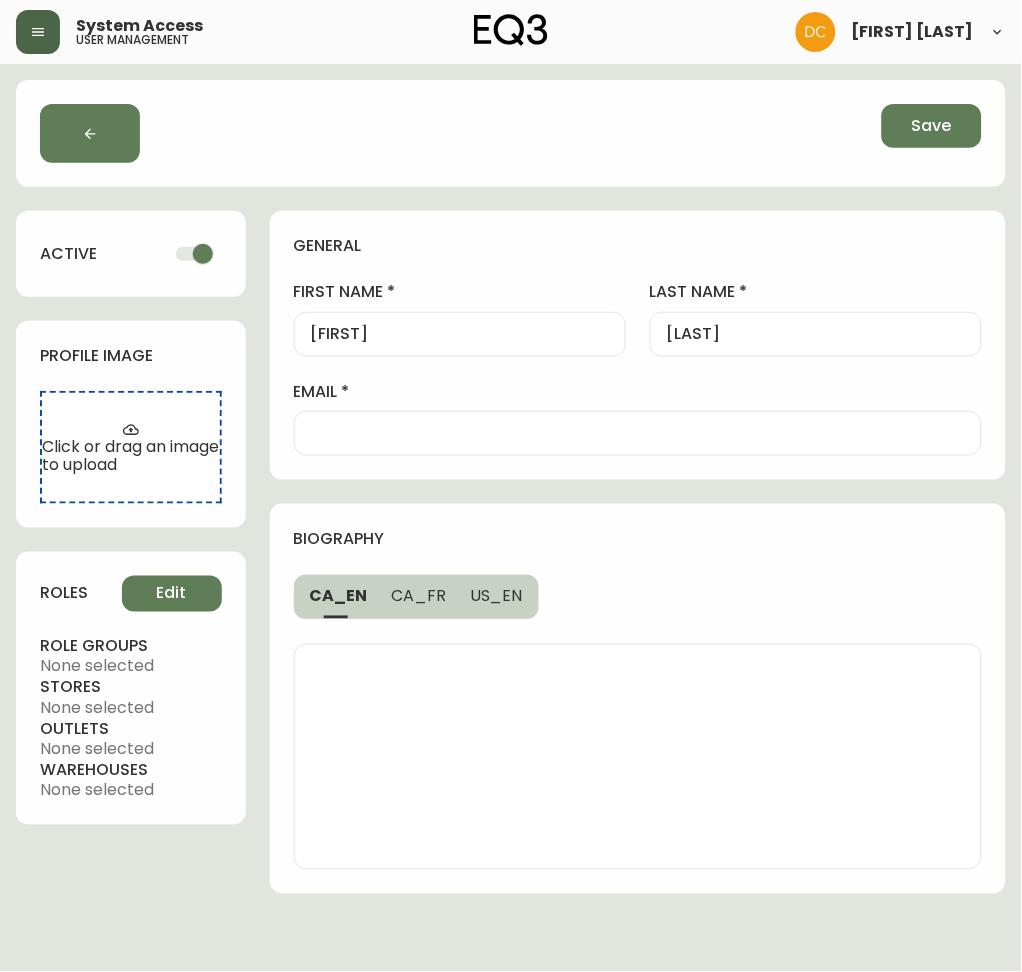 click at bounding box center [638, 433] 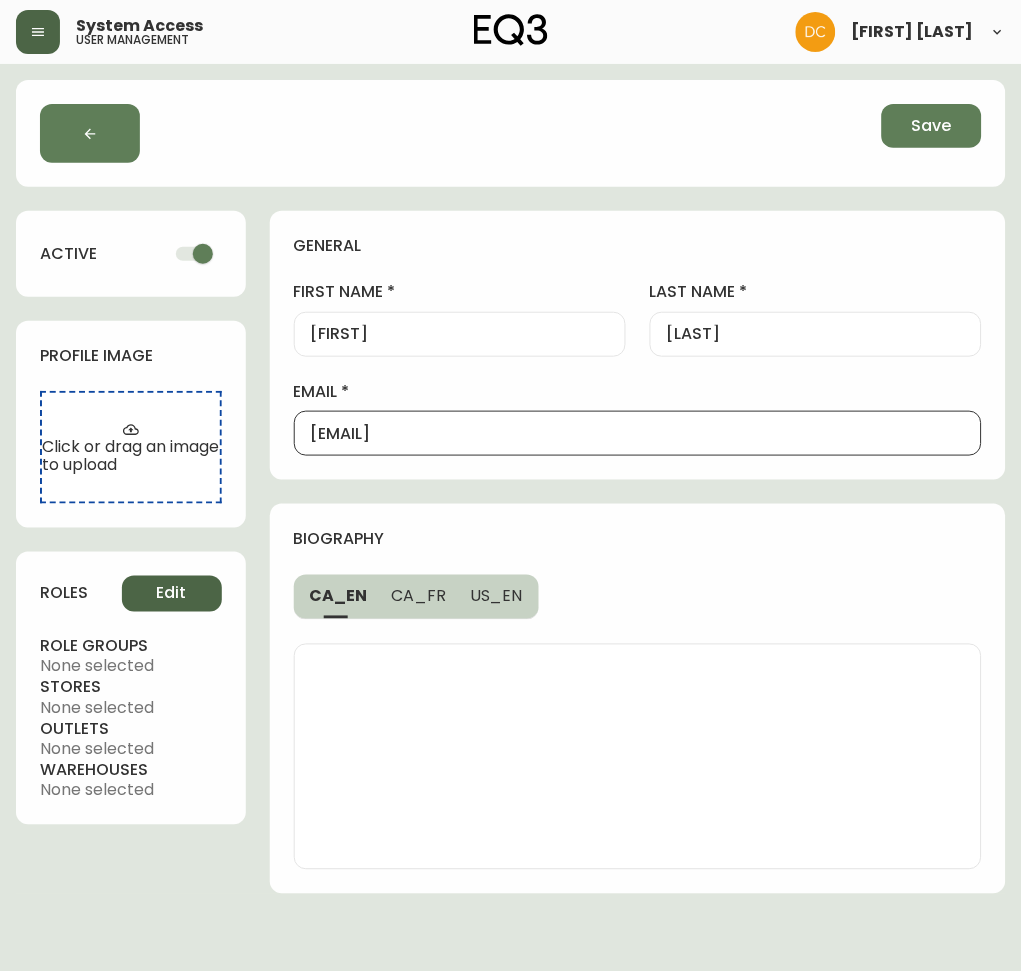 type on "[EMAIL]" 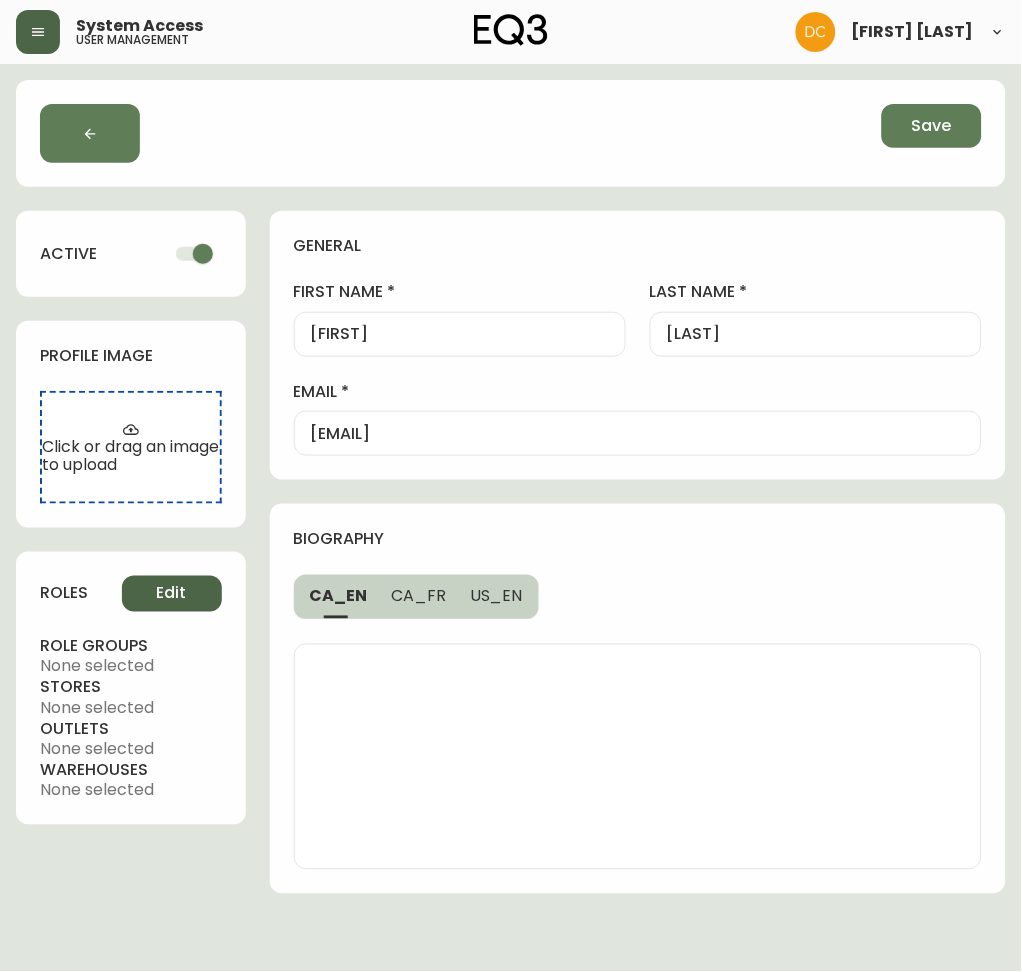 click on "Edit" at bounding box center (172, 594) 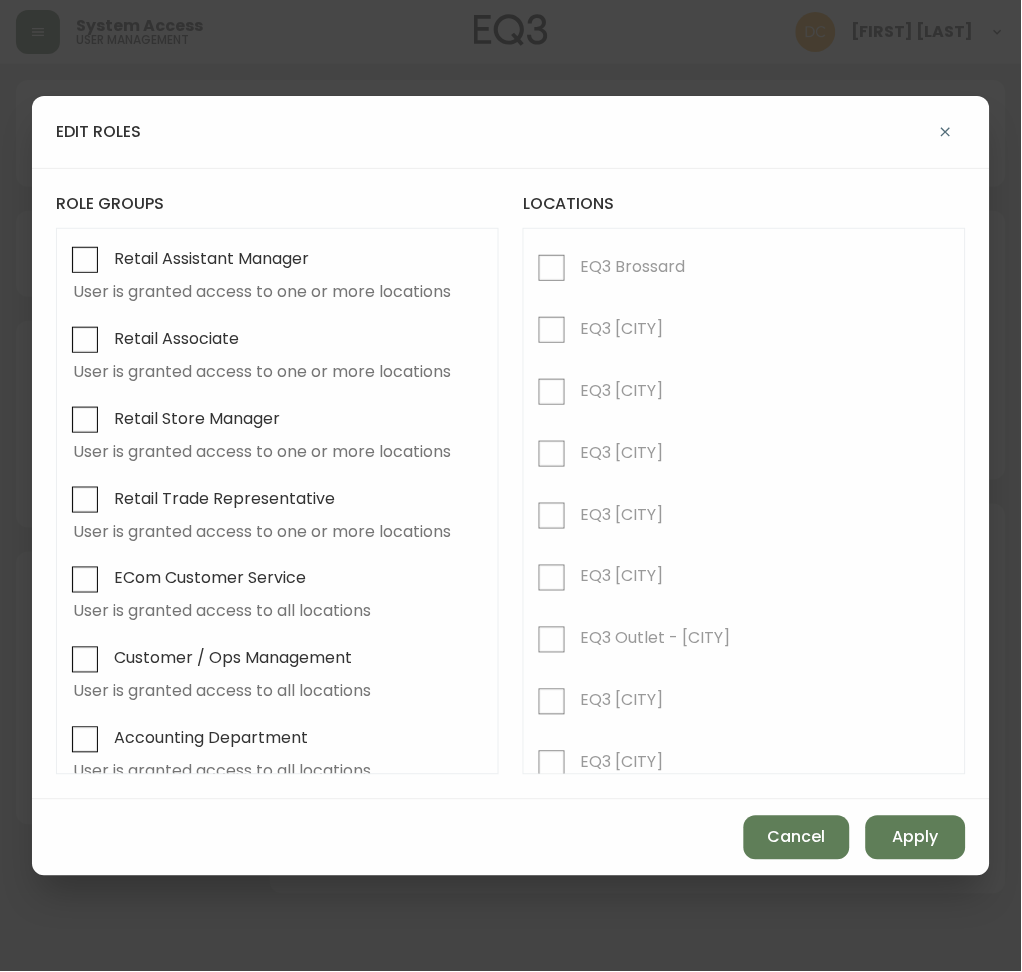 scroll, scrollTop: 213, scrollLeft: 0, axis: vertical 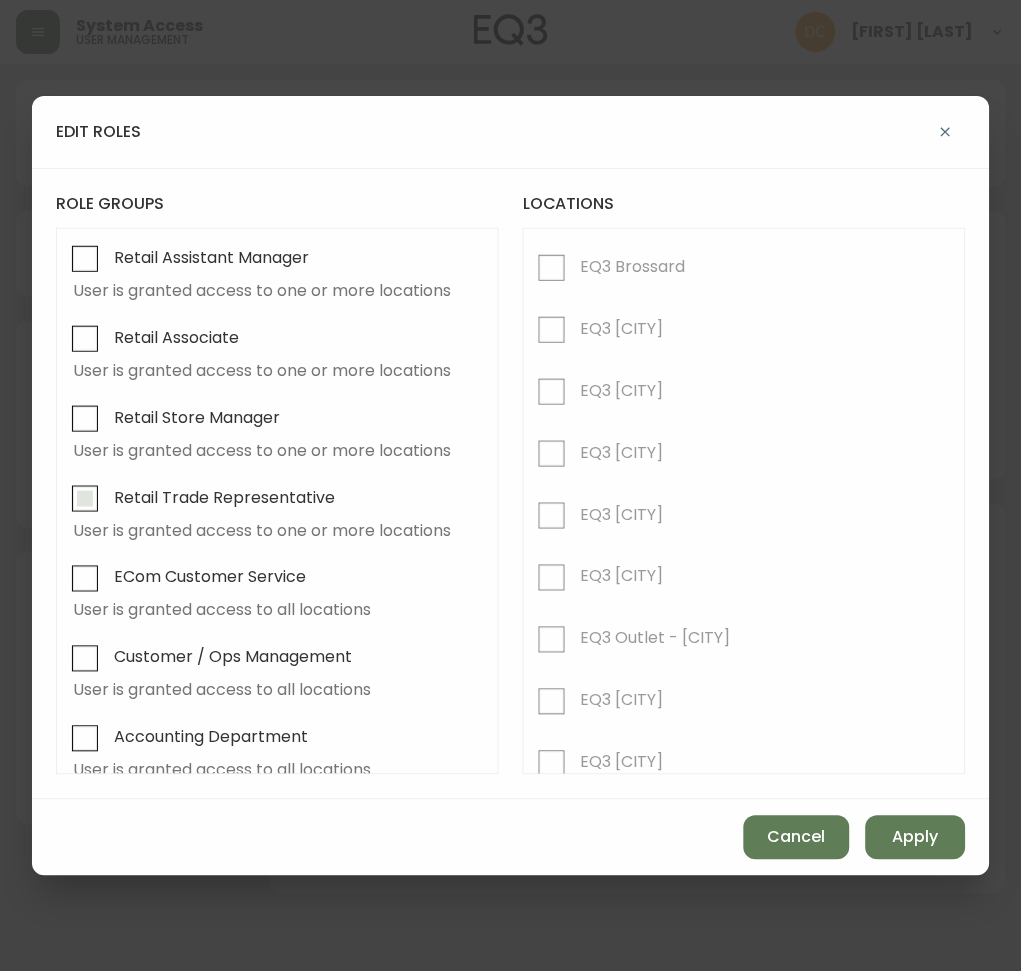 click on "Retail Trade Representative" at bounding box center [221, 498] 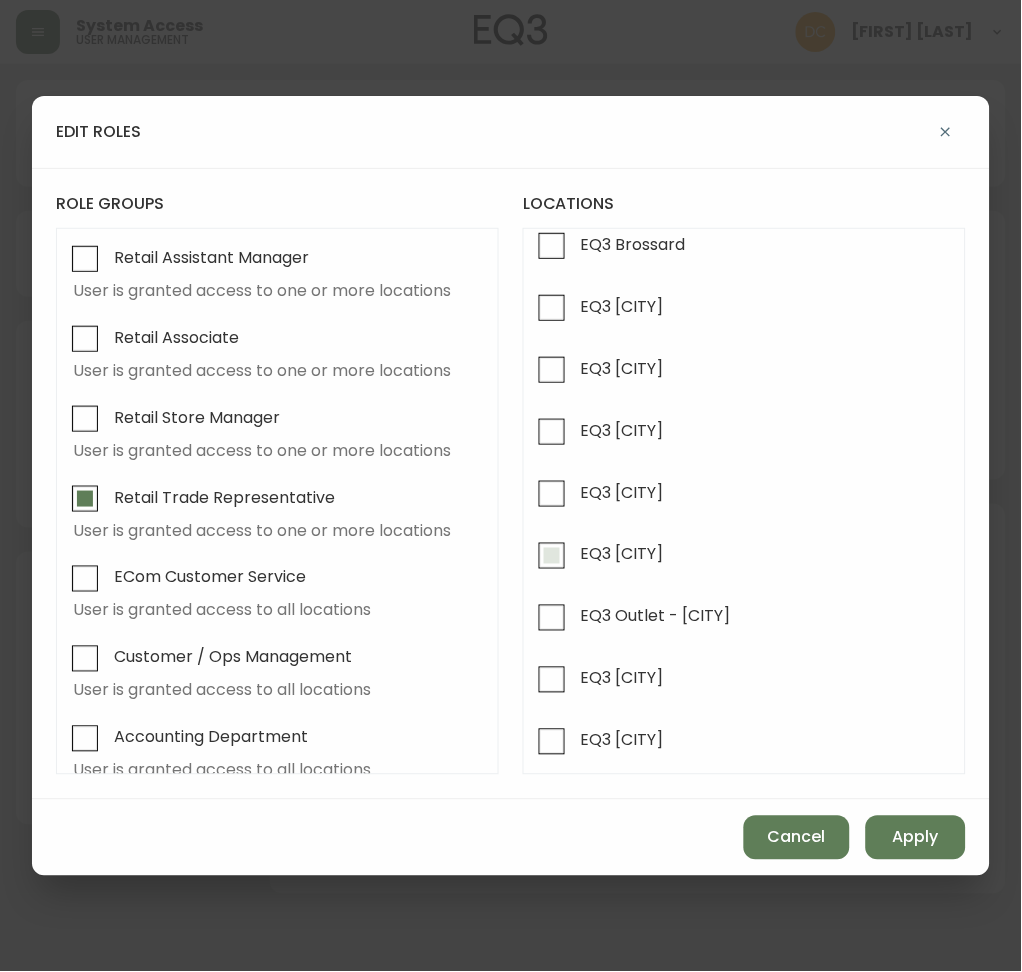 scroll, scrollTop: 0, scrollLeft: 0, axis: both 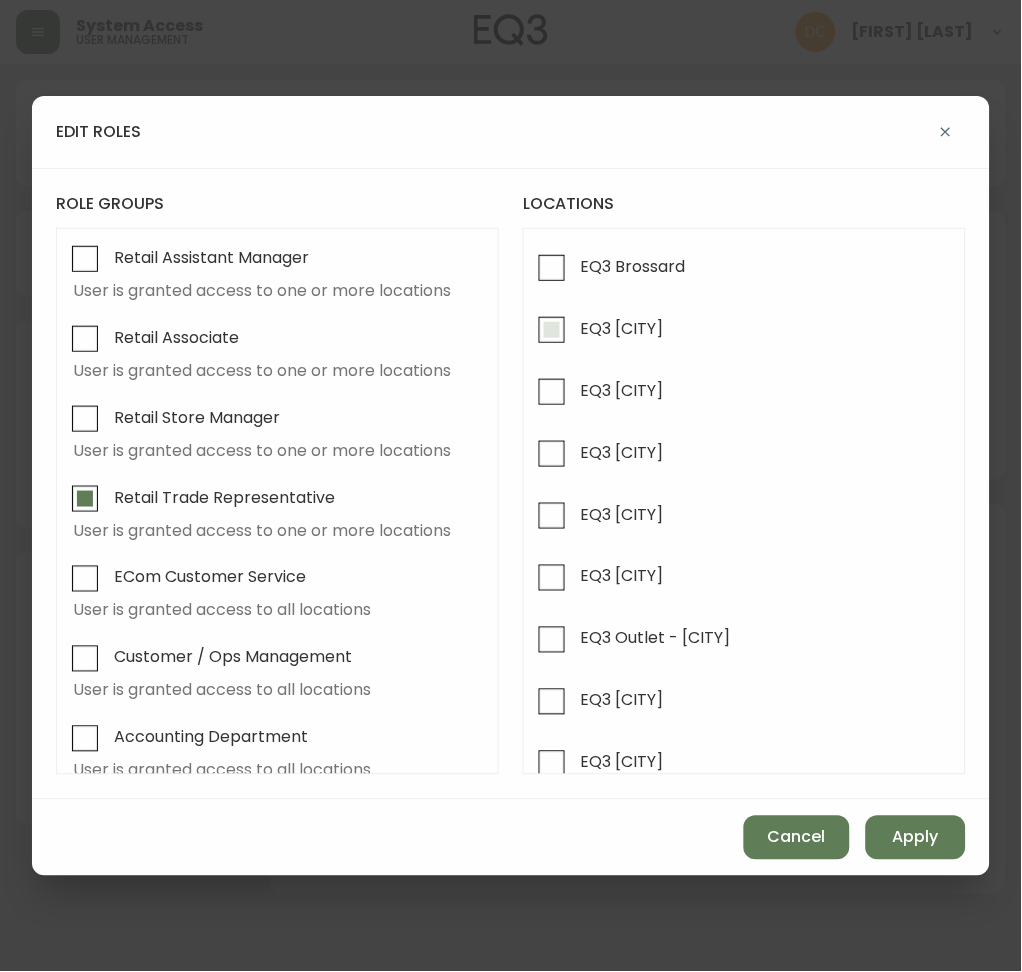 click on "EQ3 [CITY]" at bounding box center [619, 329] 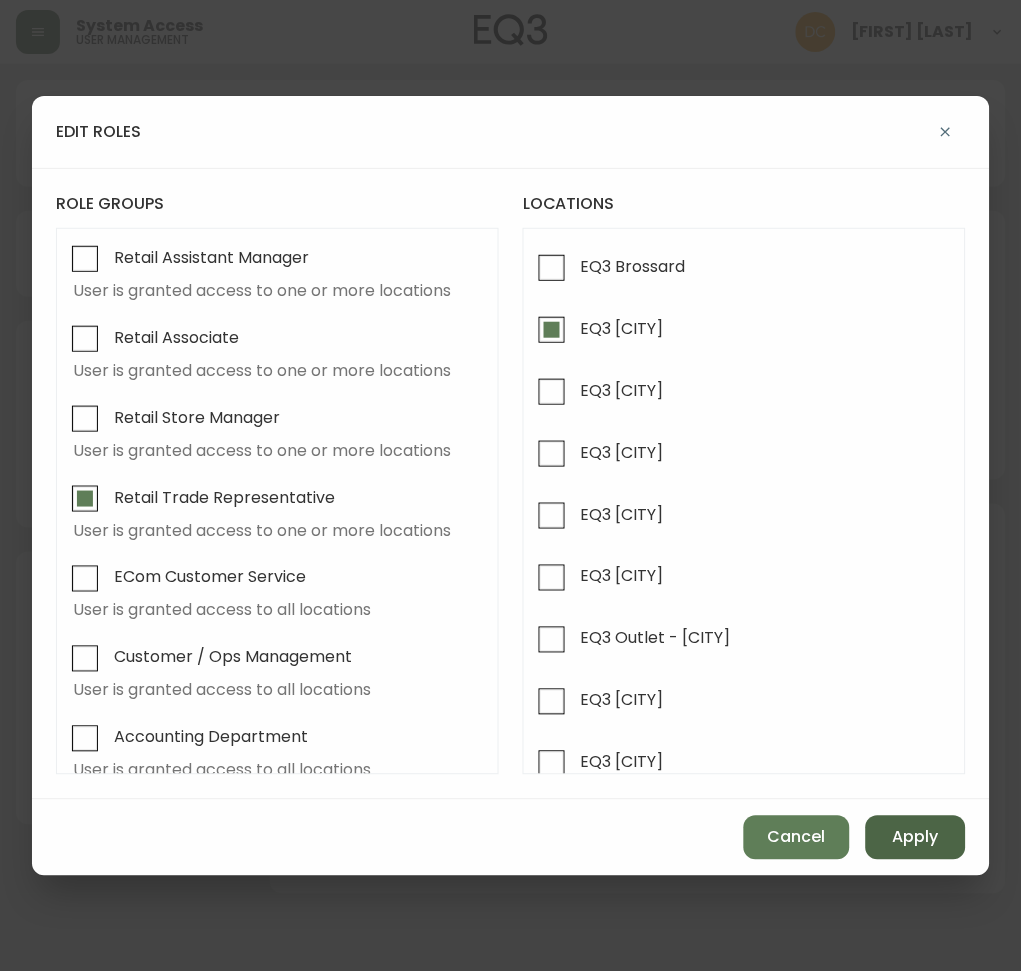 click on "Apply" at bounding box center (916, 838) 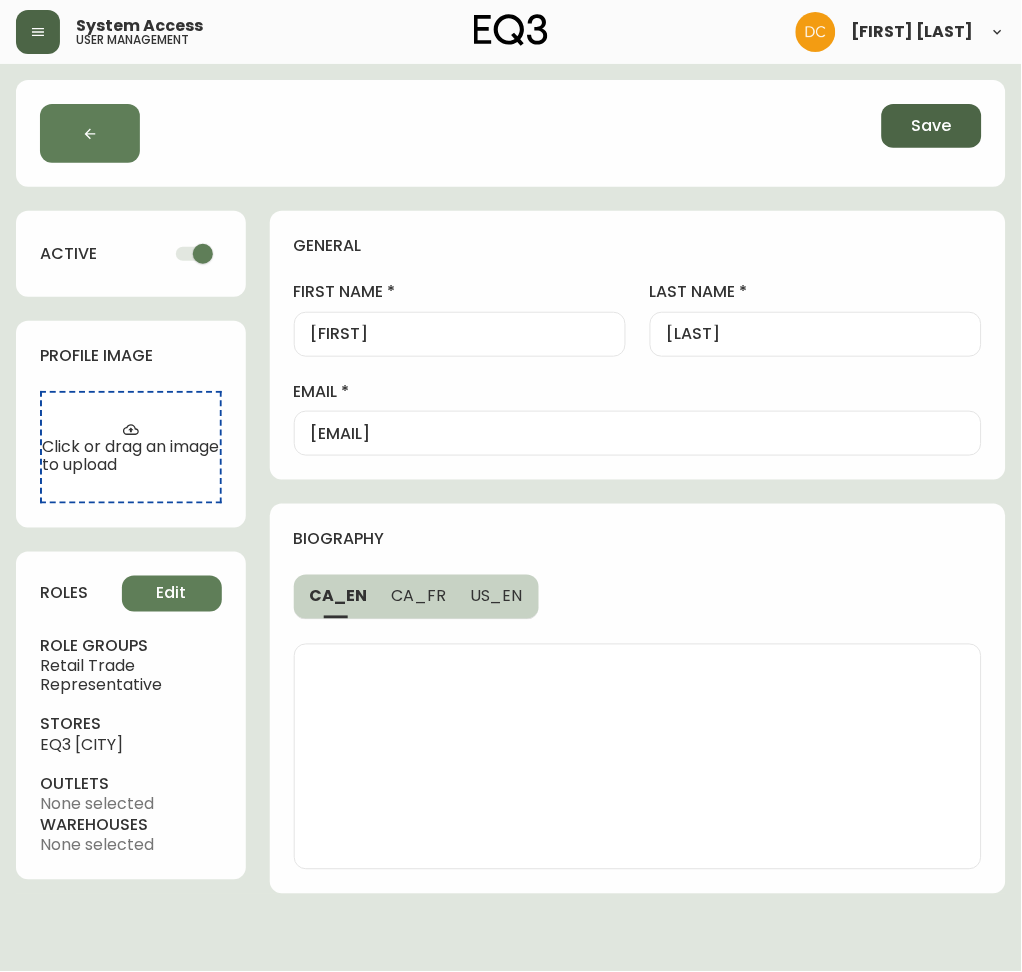 click on "Save" at bounding box center [932, 126] 